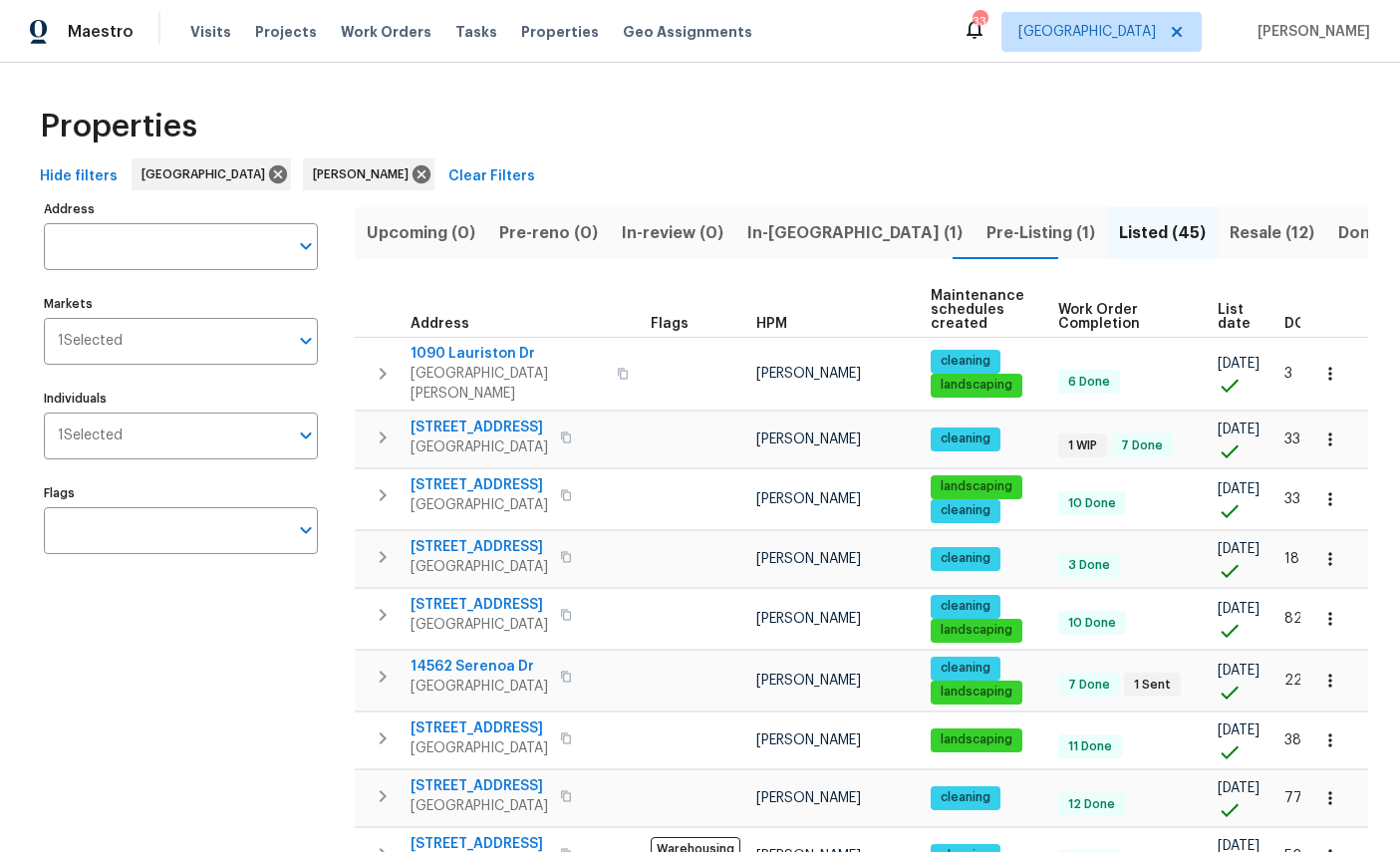 scroll, scrollTop: 165, scrollLeft: 239, axis: both 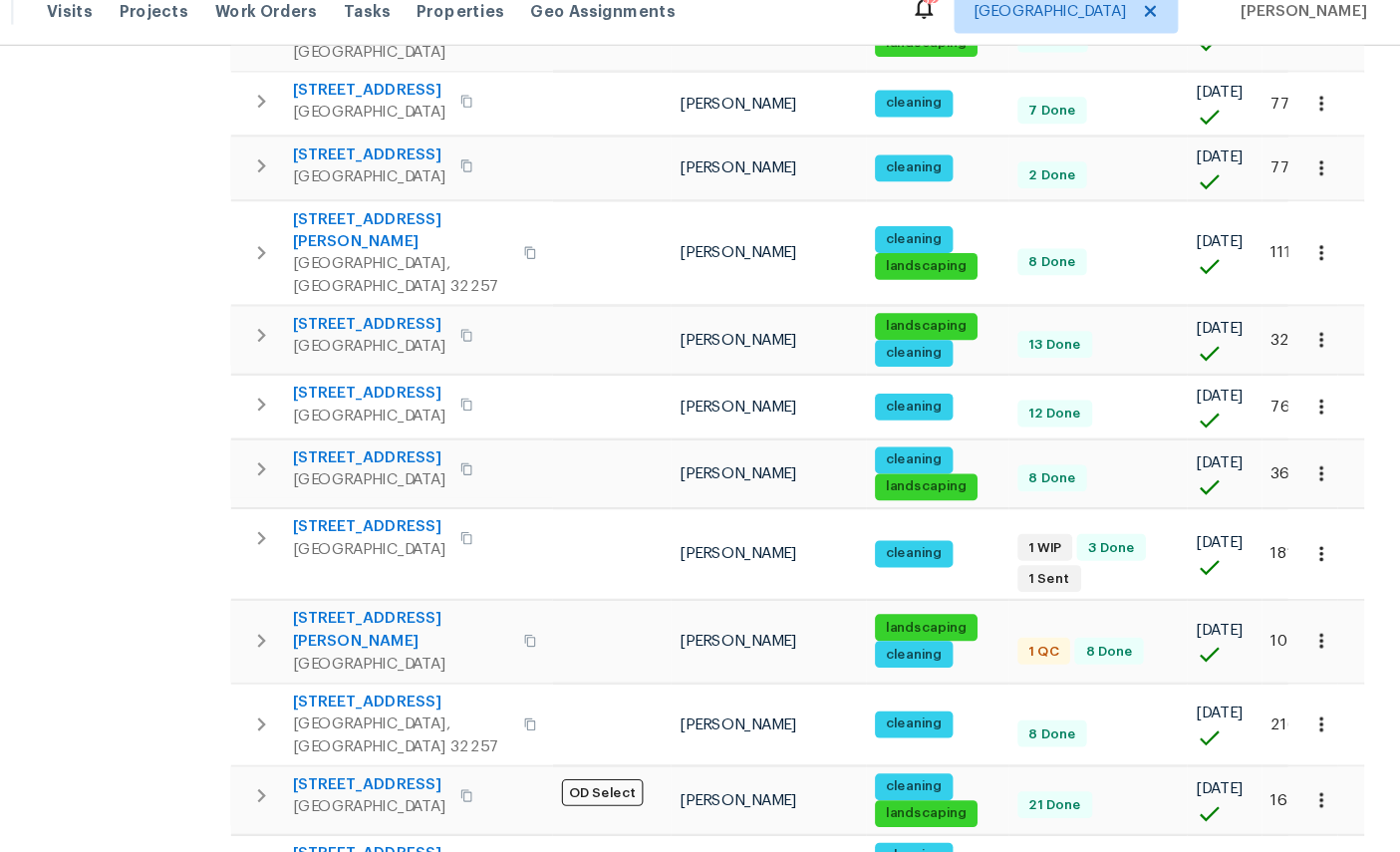 click on "2" at bounding box center (1089, 1007) 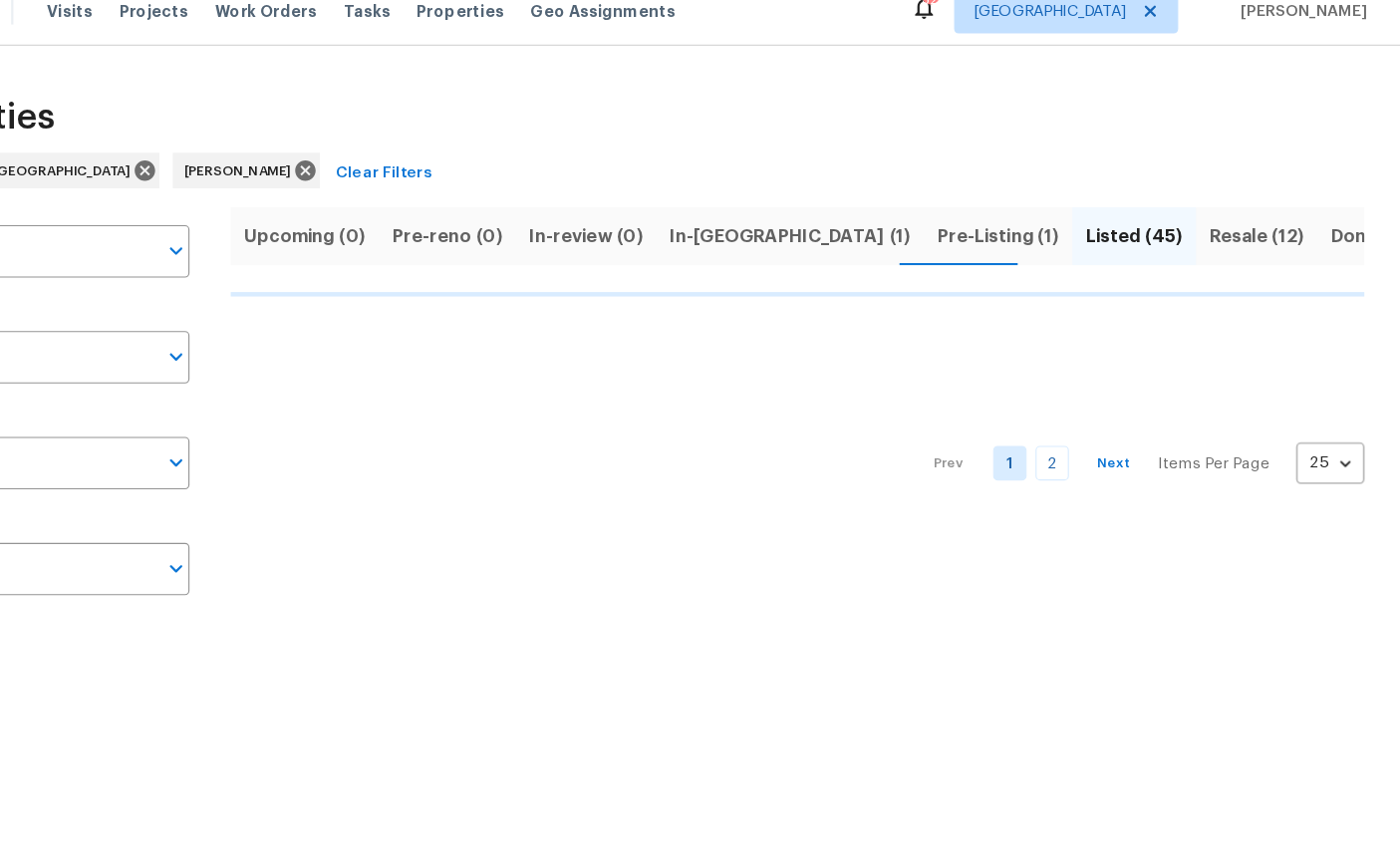 scroll, scrollTop: 0, scrollLeft: 0, axis: both 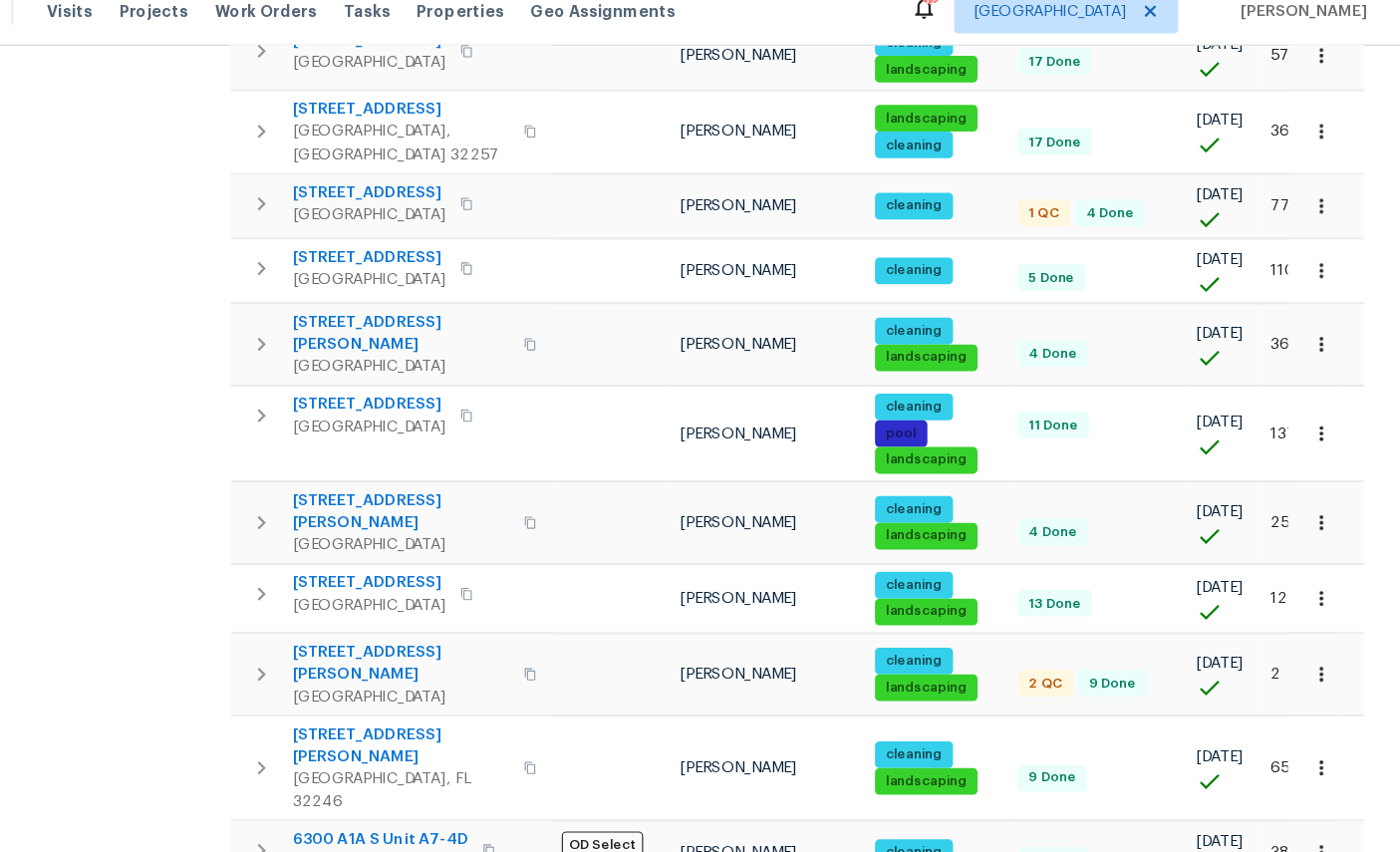 click on "1" at bounding box center (1051, 999) 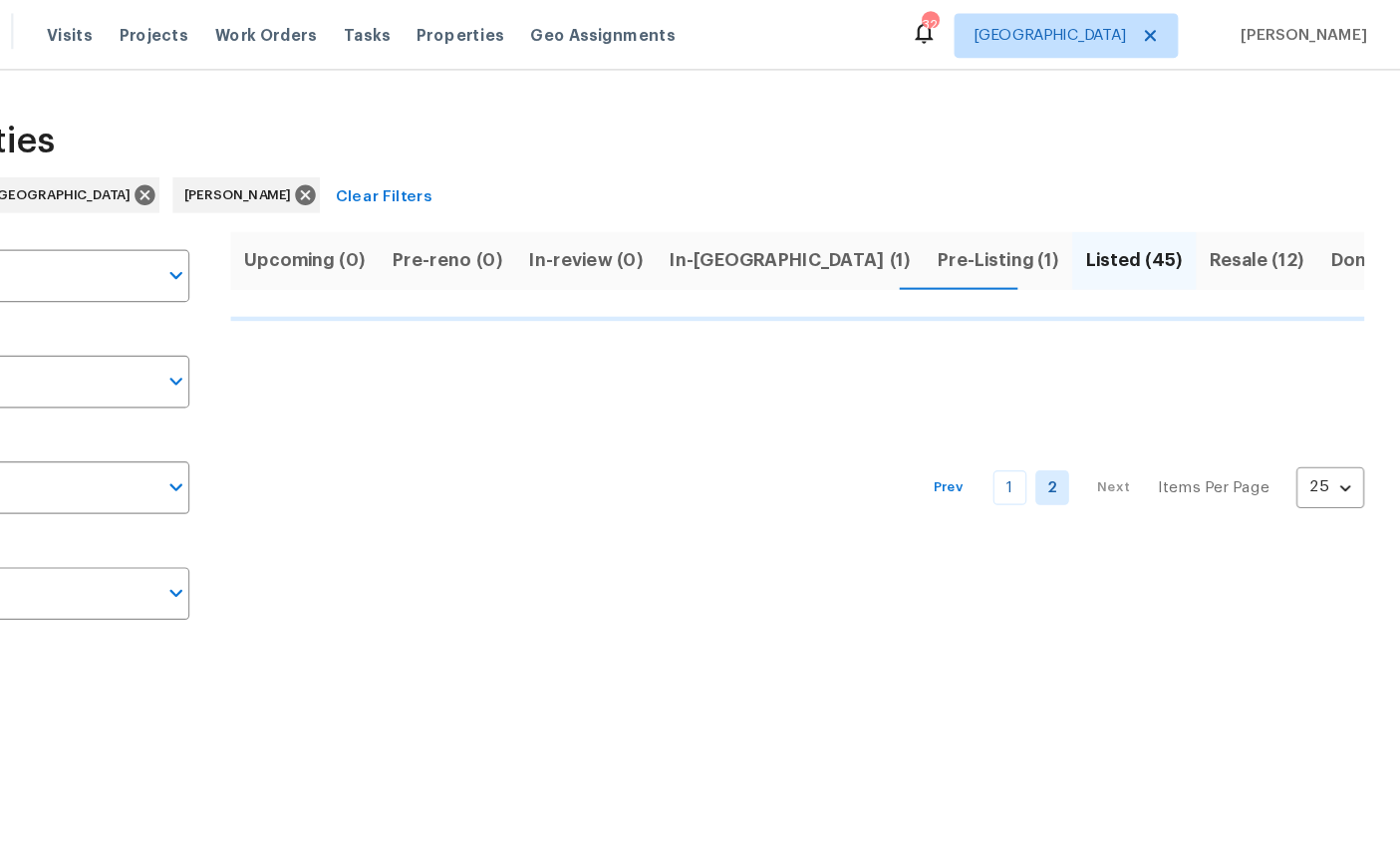 scroll, scrollTop: 0, scrollLeft: 0, axis: both 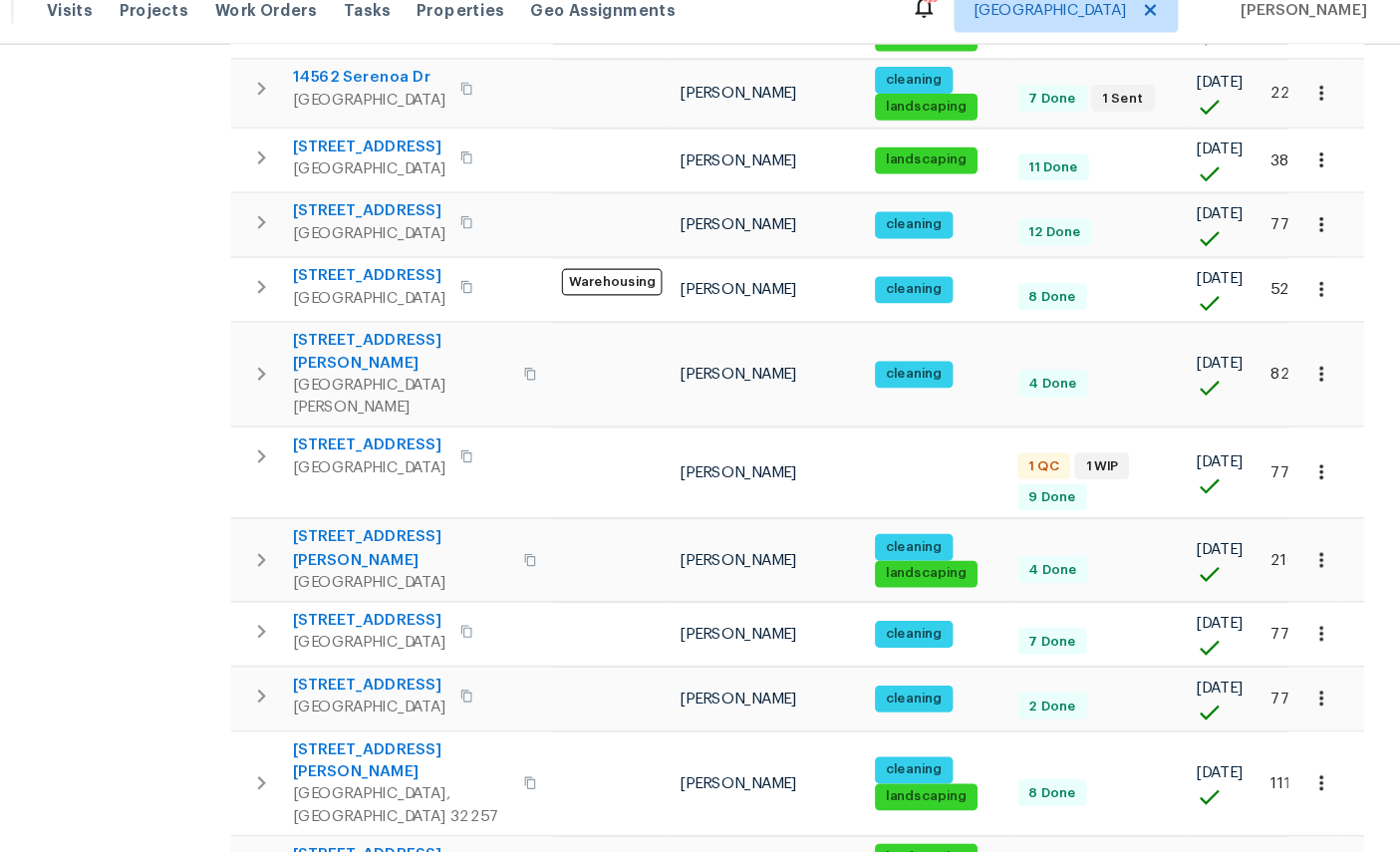 click on "695 A1A N Unit 55" at bounding box center [479, 212] 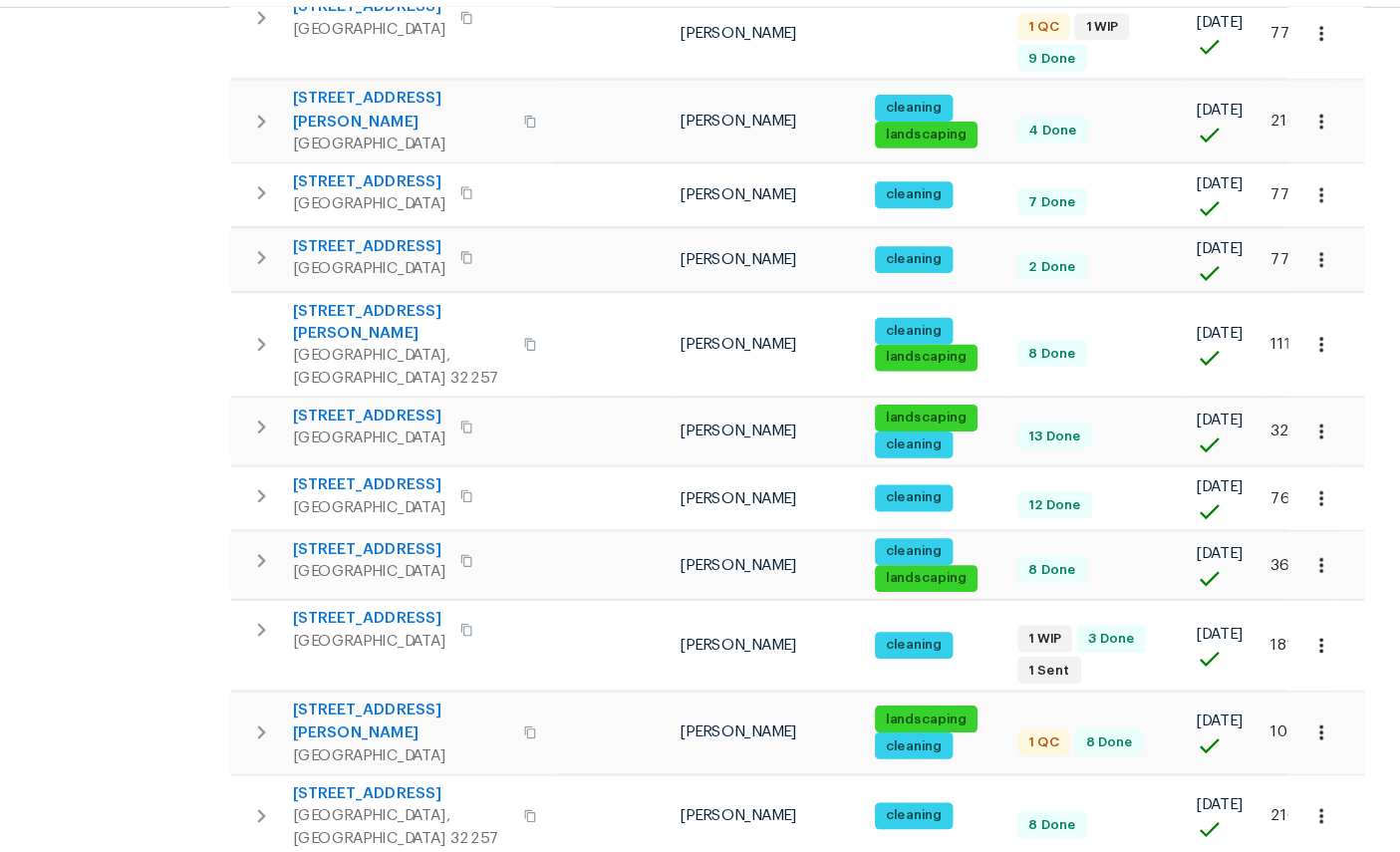 scroll, scrollTop: 934, scrollLeft: 0, axis: vertical 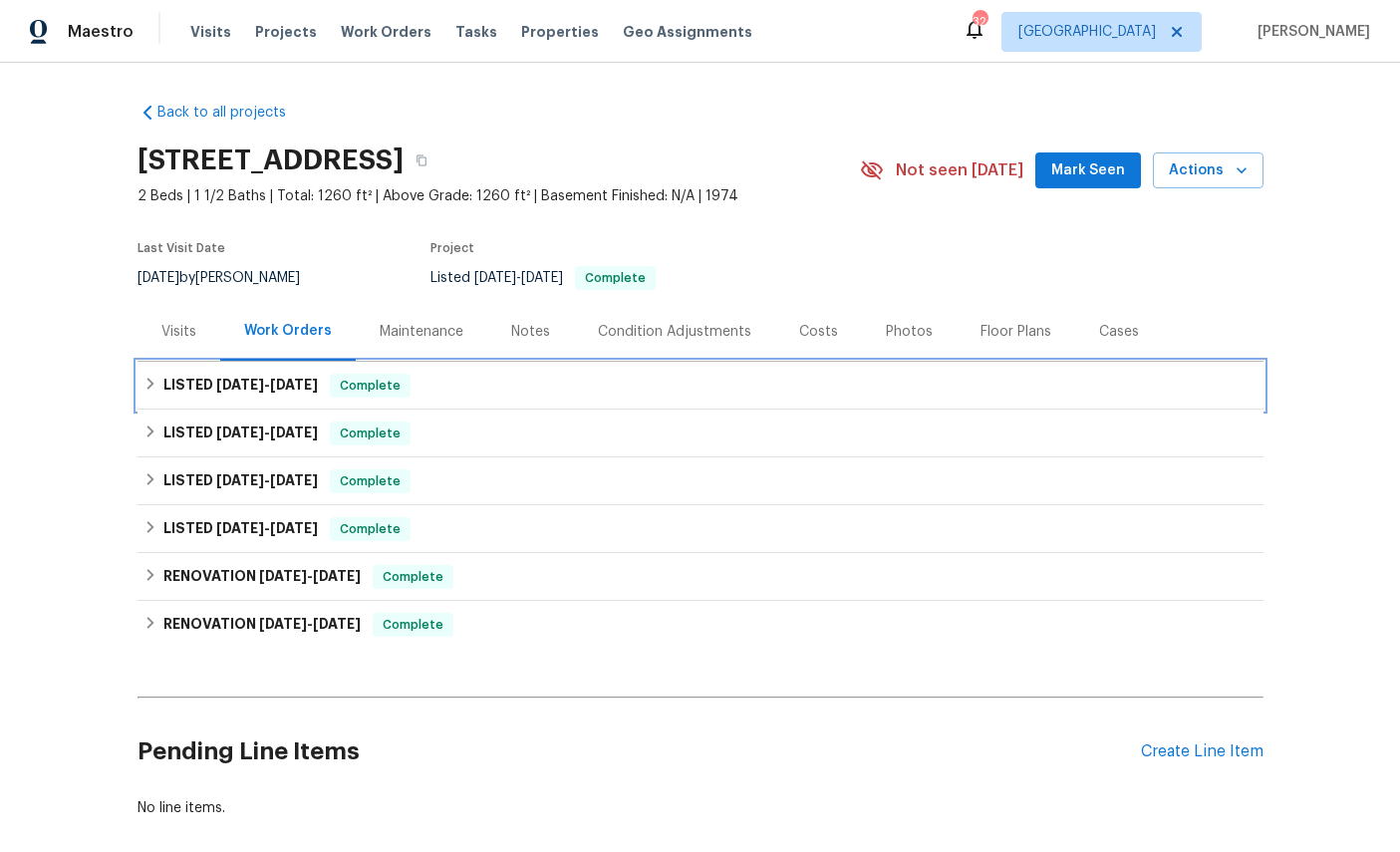 click on "7/10/25" at bounding box center (294, 385) 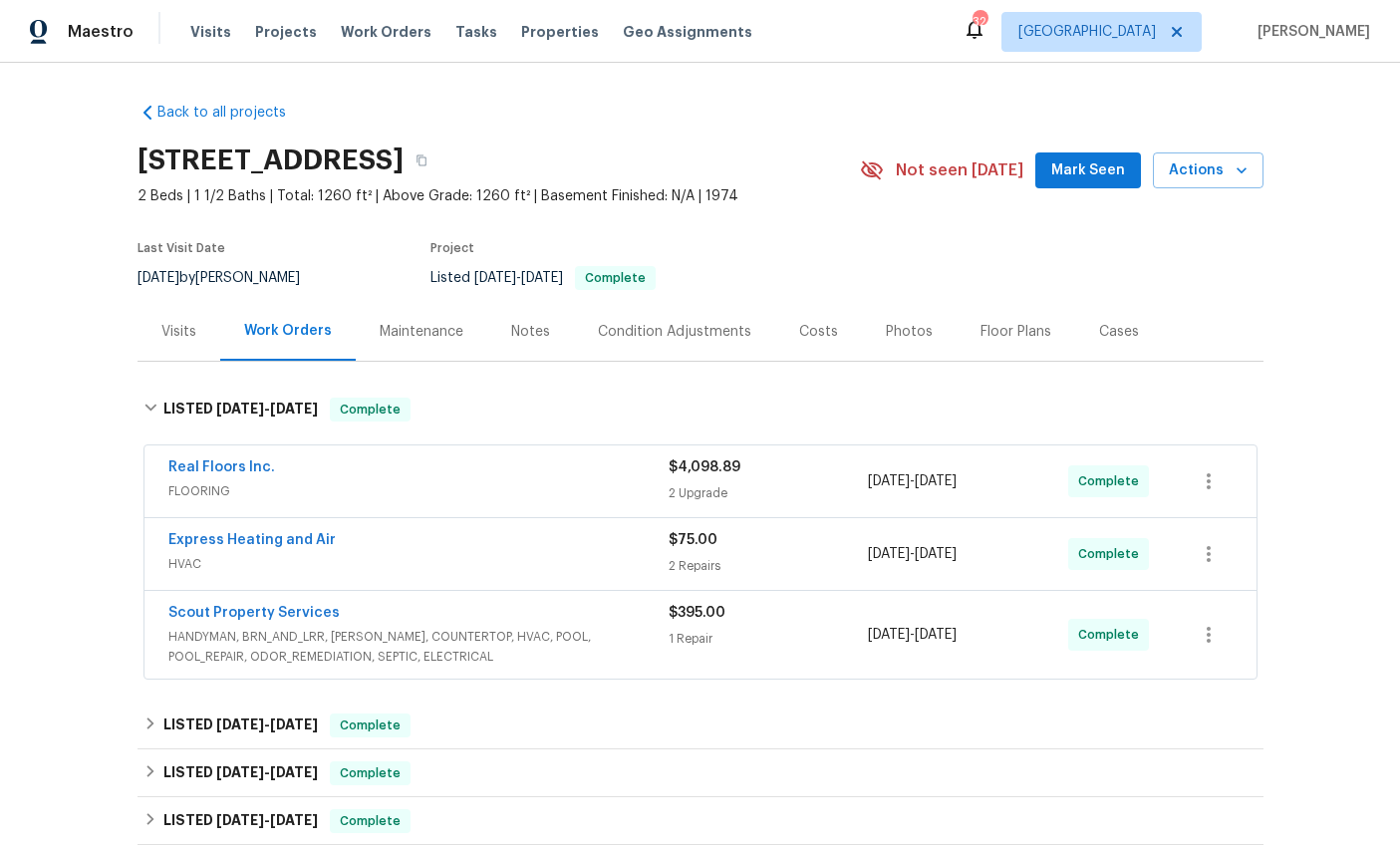 click on "Real Floors Inc." at bounding box center [221, 467] 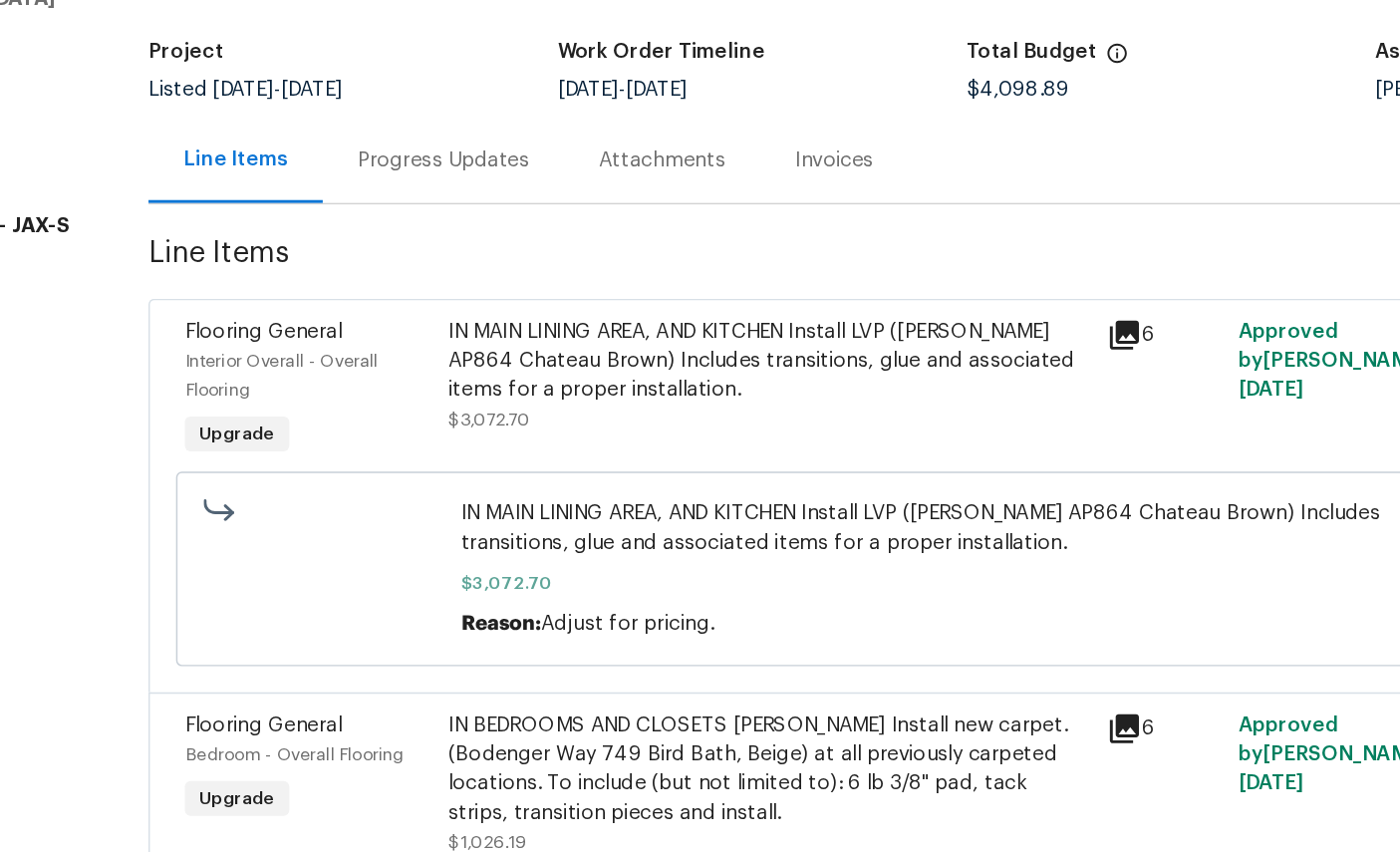 scroll, scrollTop: 77, scrollLeft: 0, axis: vertical 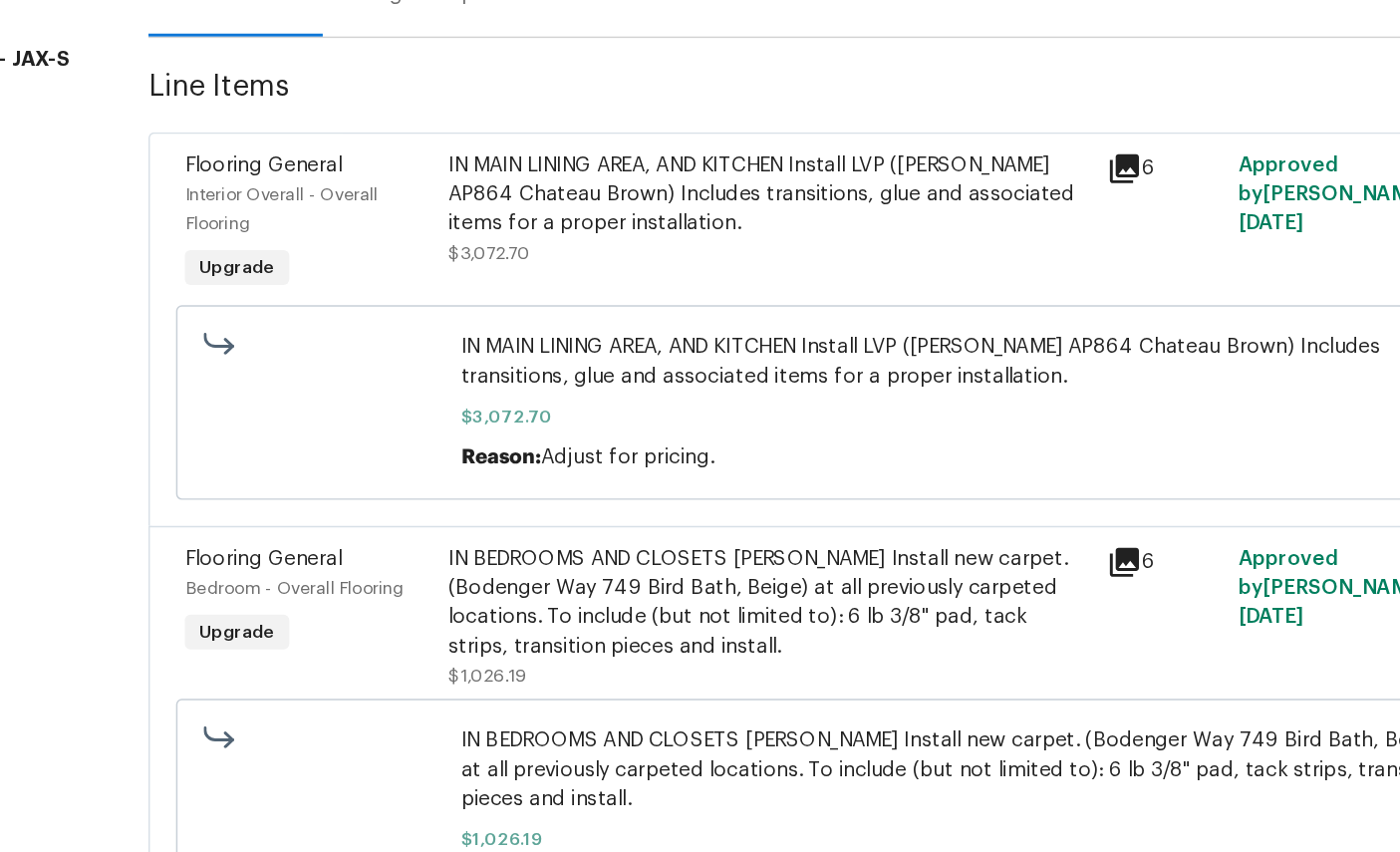 click on "Flooring General" at bounding box center (325, 599) 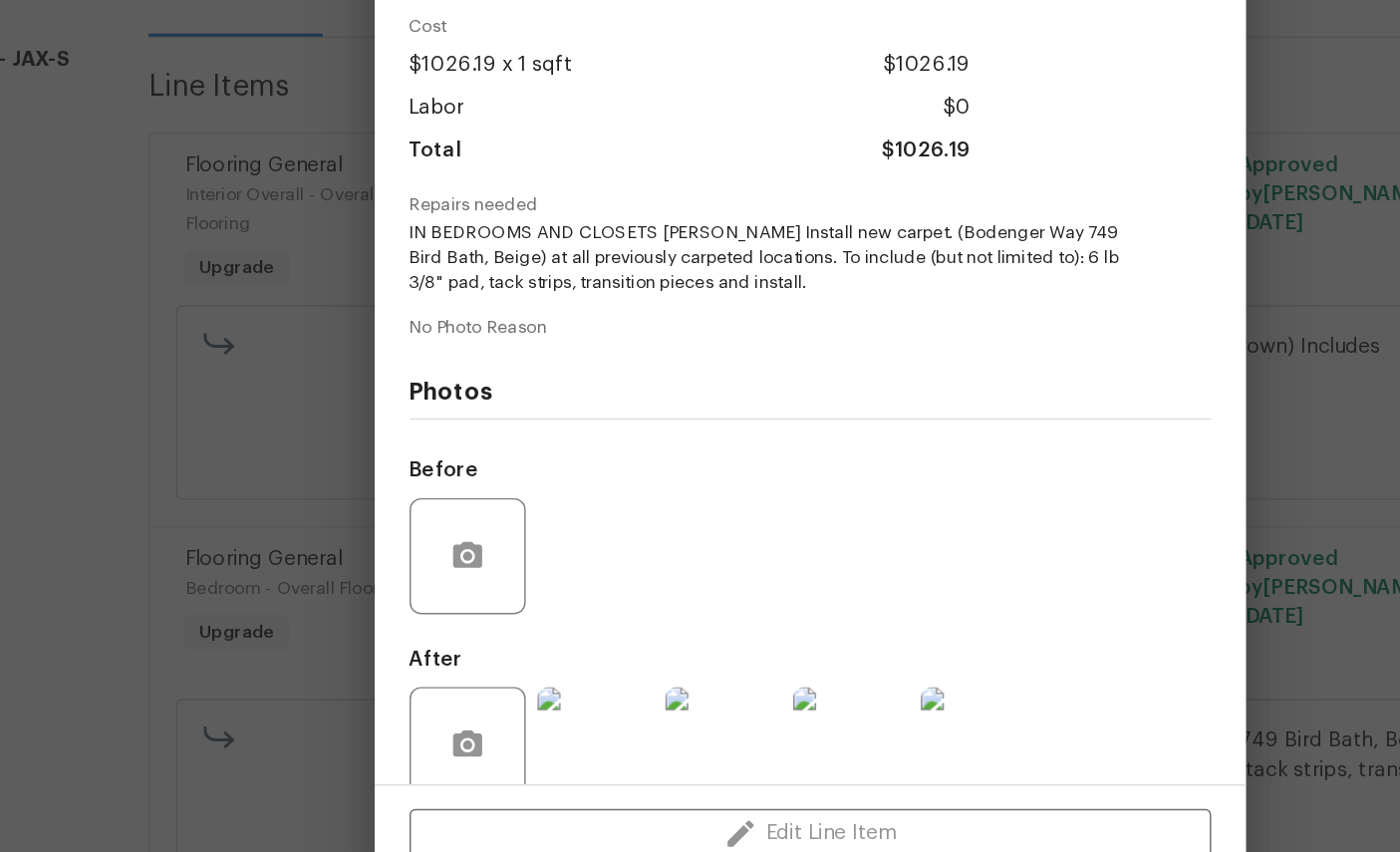 click at bounding box center [553, 726] 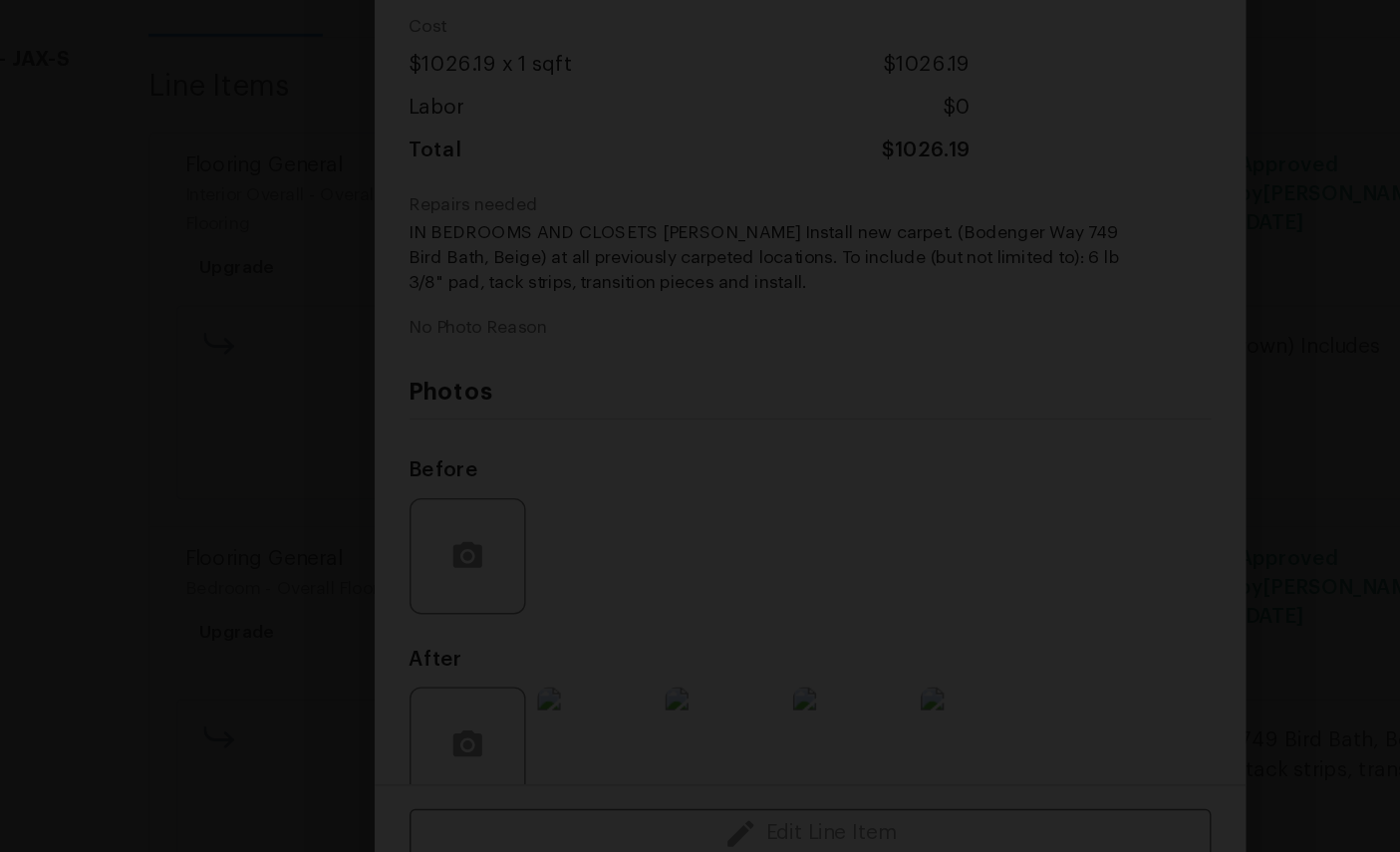 click at bounding box center [700, 426] 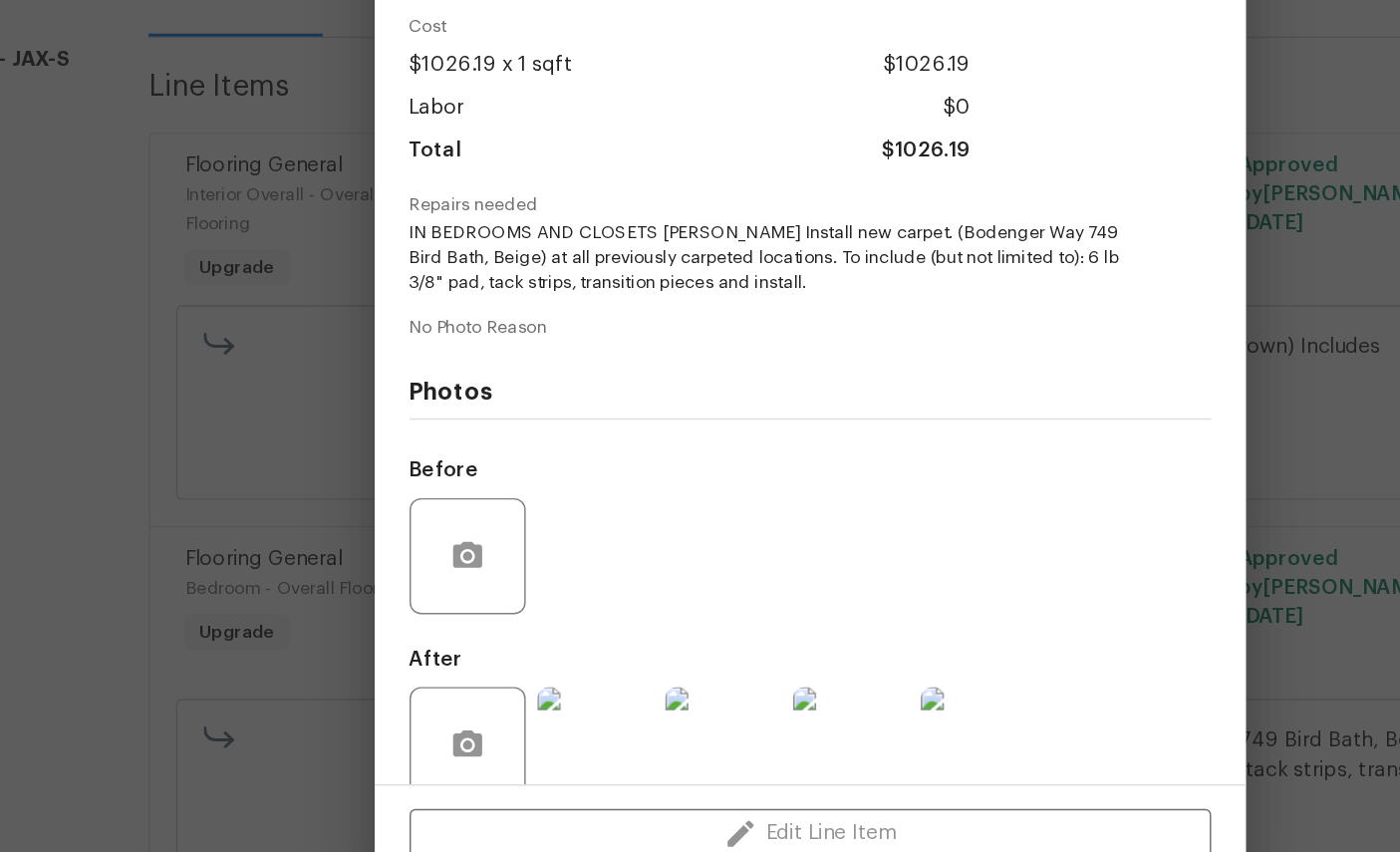 click at bounding box center (641, 726) 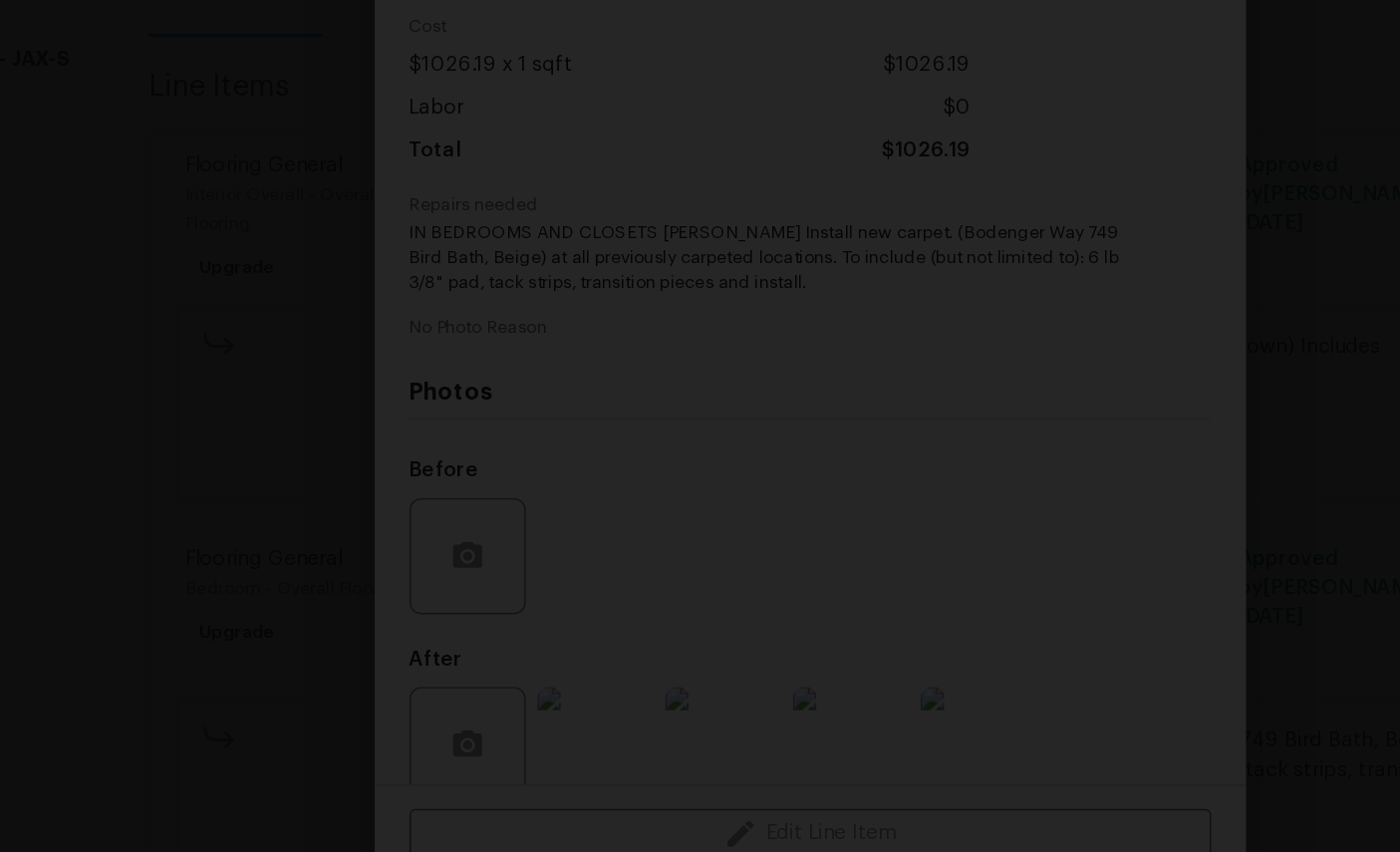 click at bounding box center [670, 426] 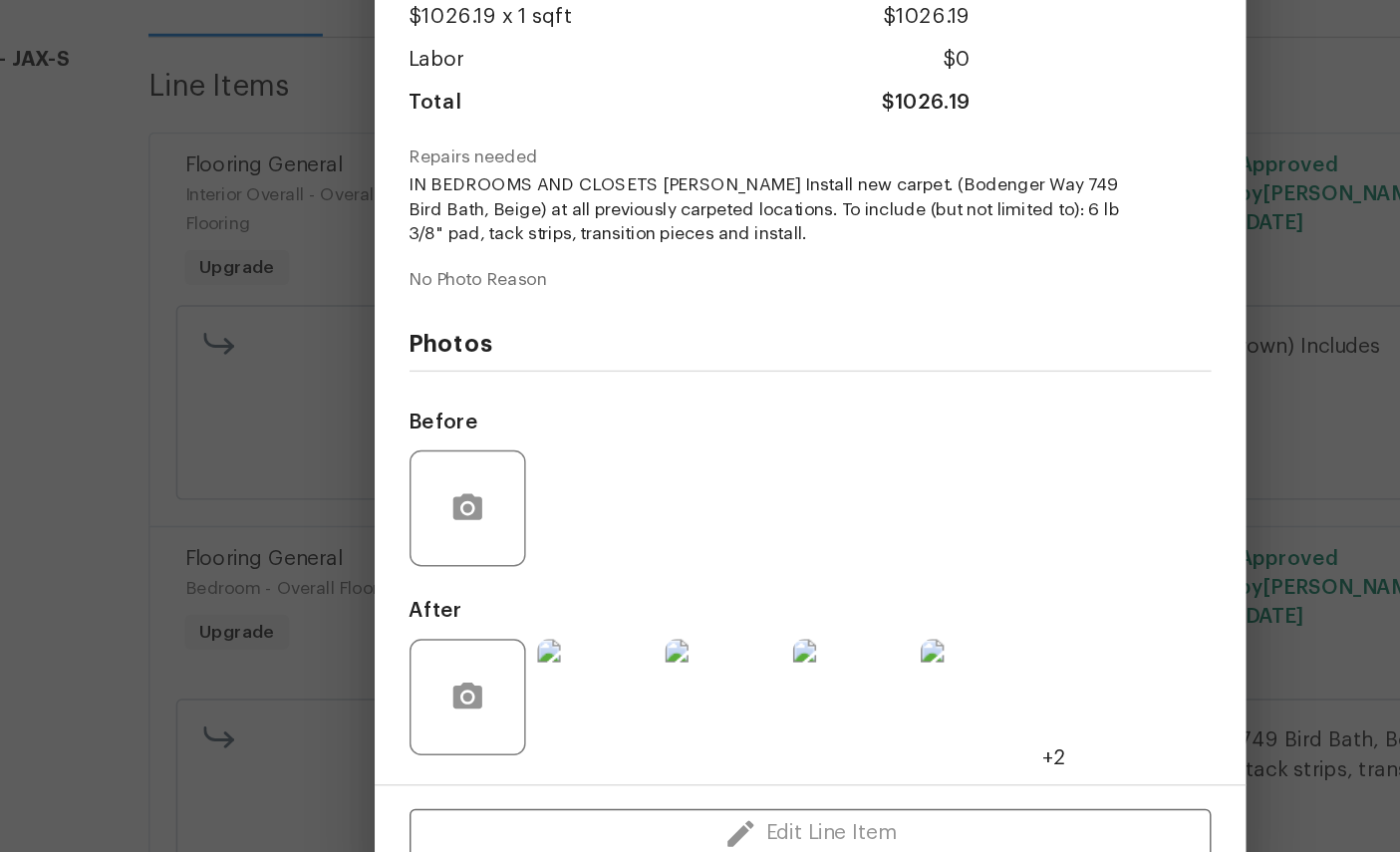 scroll, scrollTop: 56, scrollLeft: 0, axis: vertical 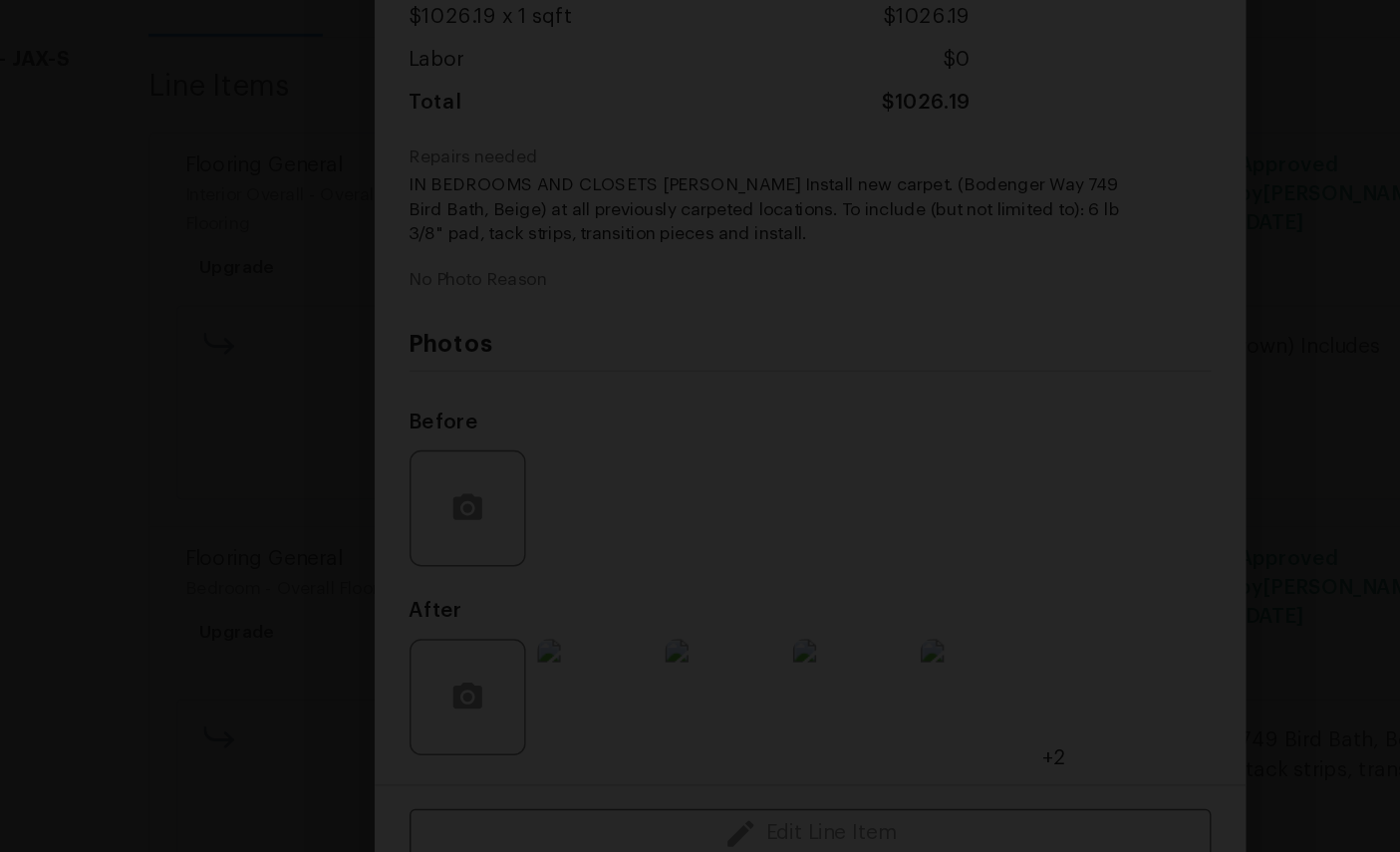 click at bounding box center [670, 426] 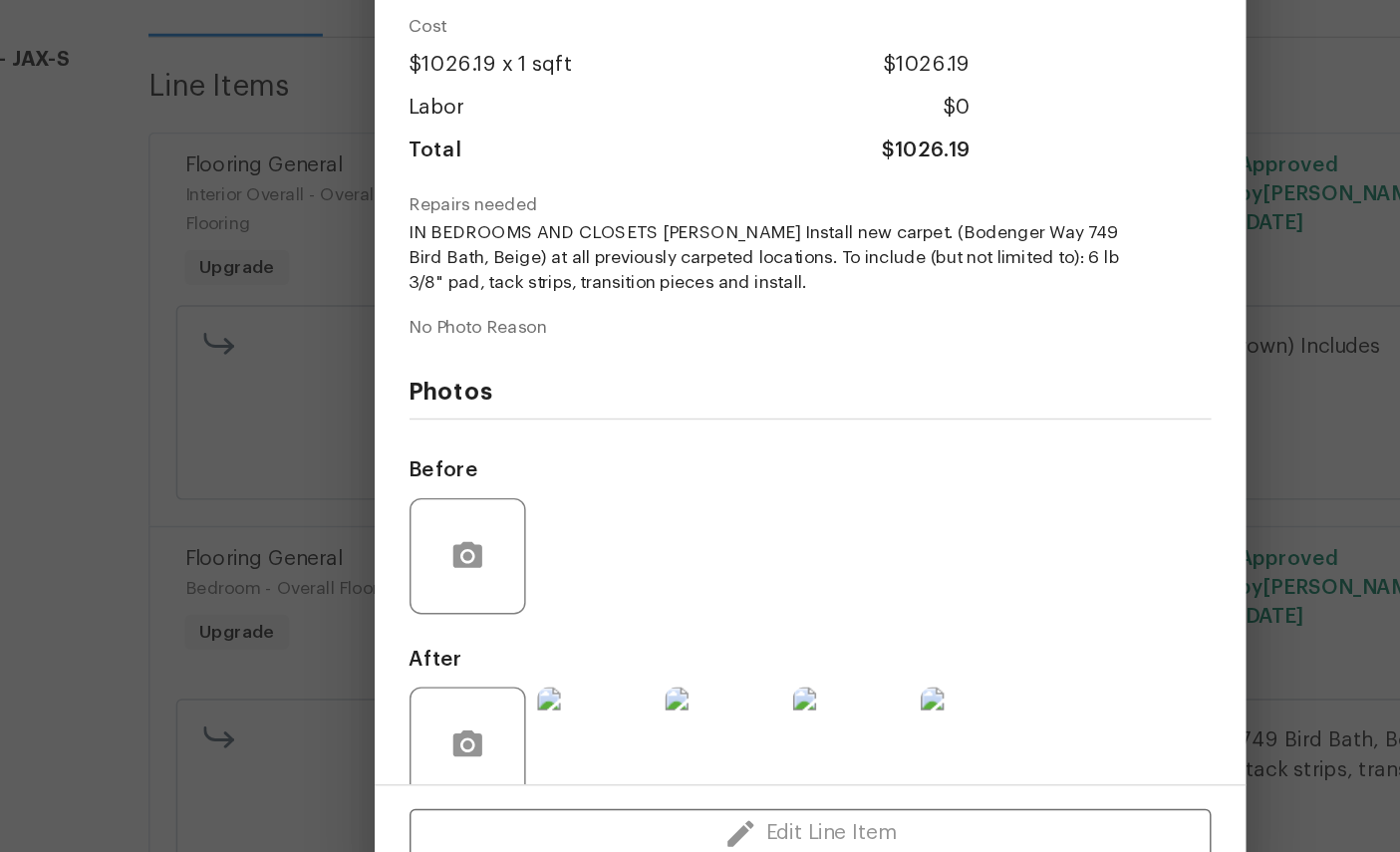 scroll, scrollTop: 0, scrollLeft: 0, axis: both 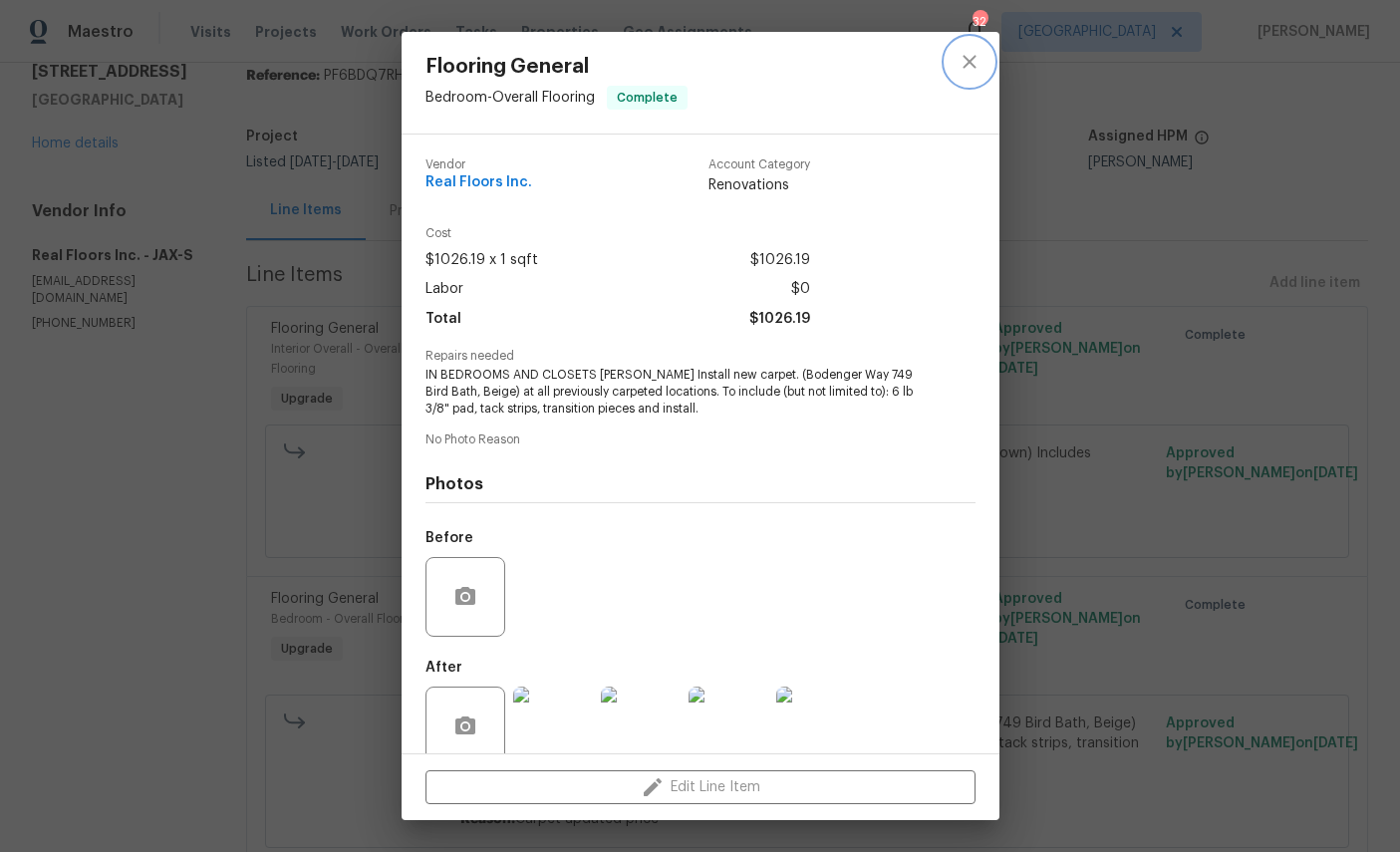 click 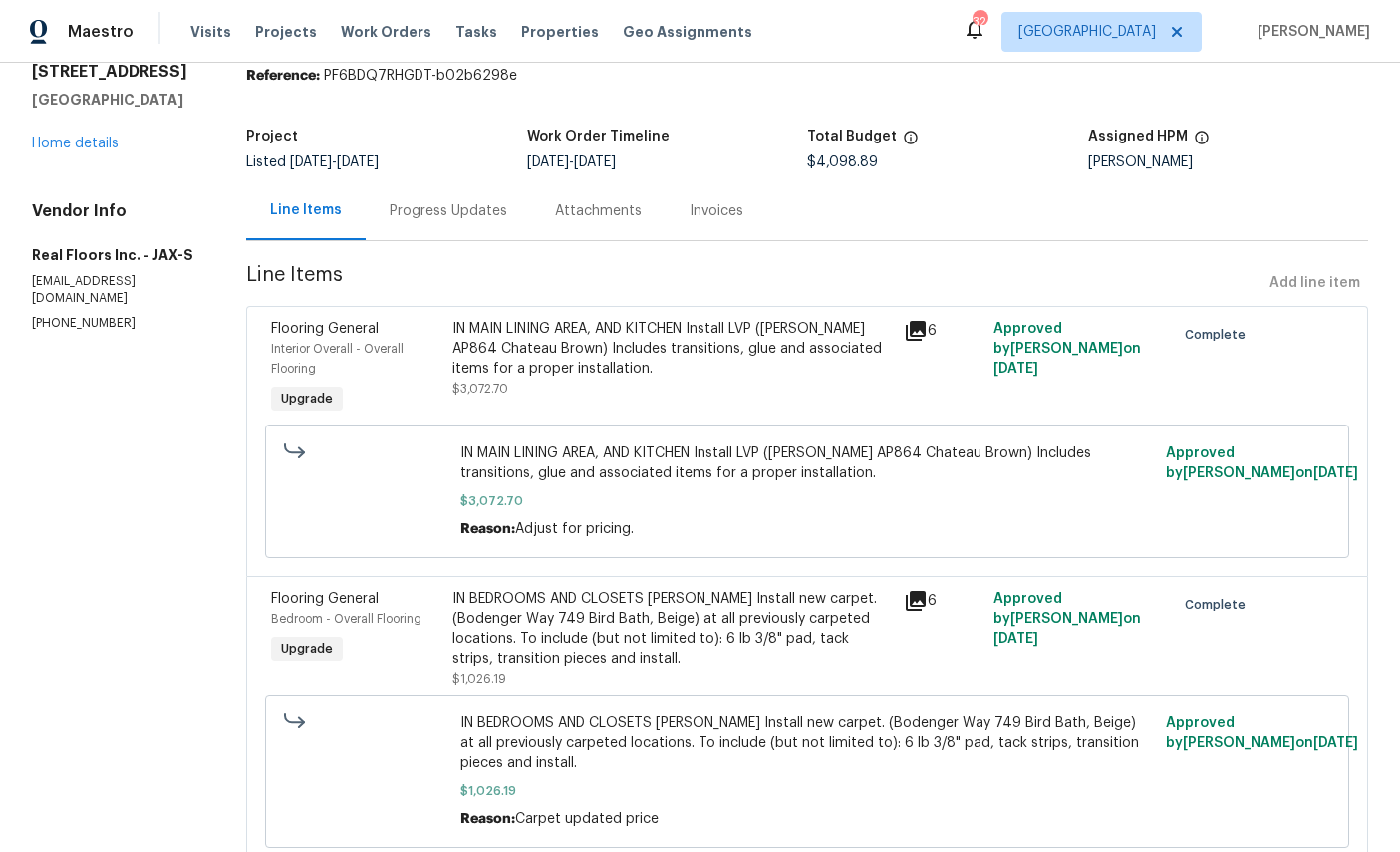 click on "695 A1A N Unit 55 Ponte Vedra Beach, FL 32082 Home details" at bounding box center (115, 108) 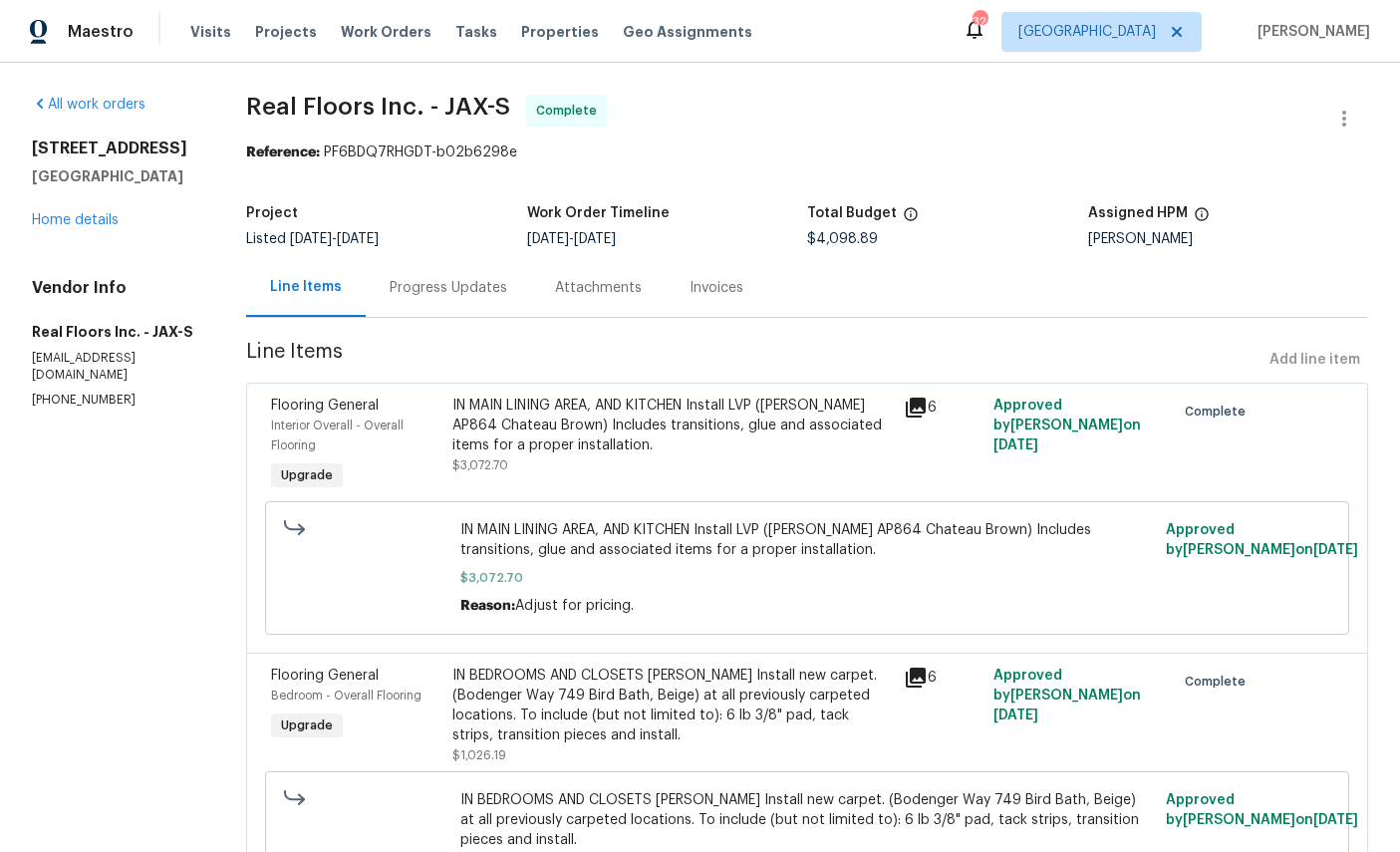 scroll, scrollTop: 0, scrollLeft: 0, axis: both 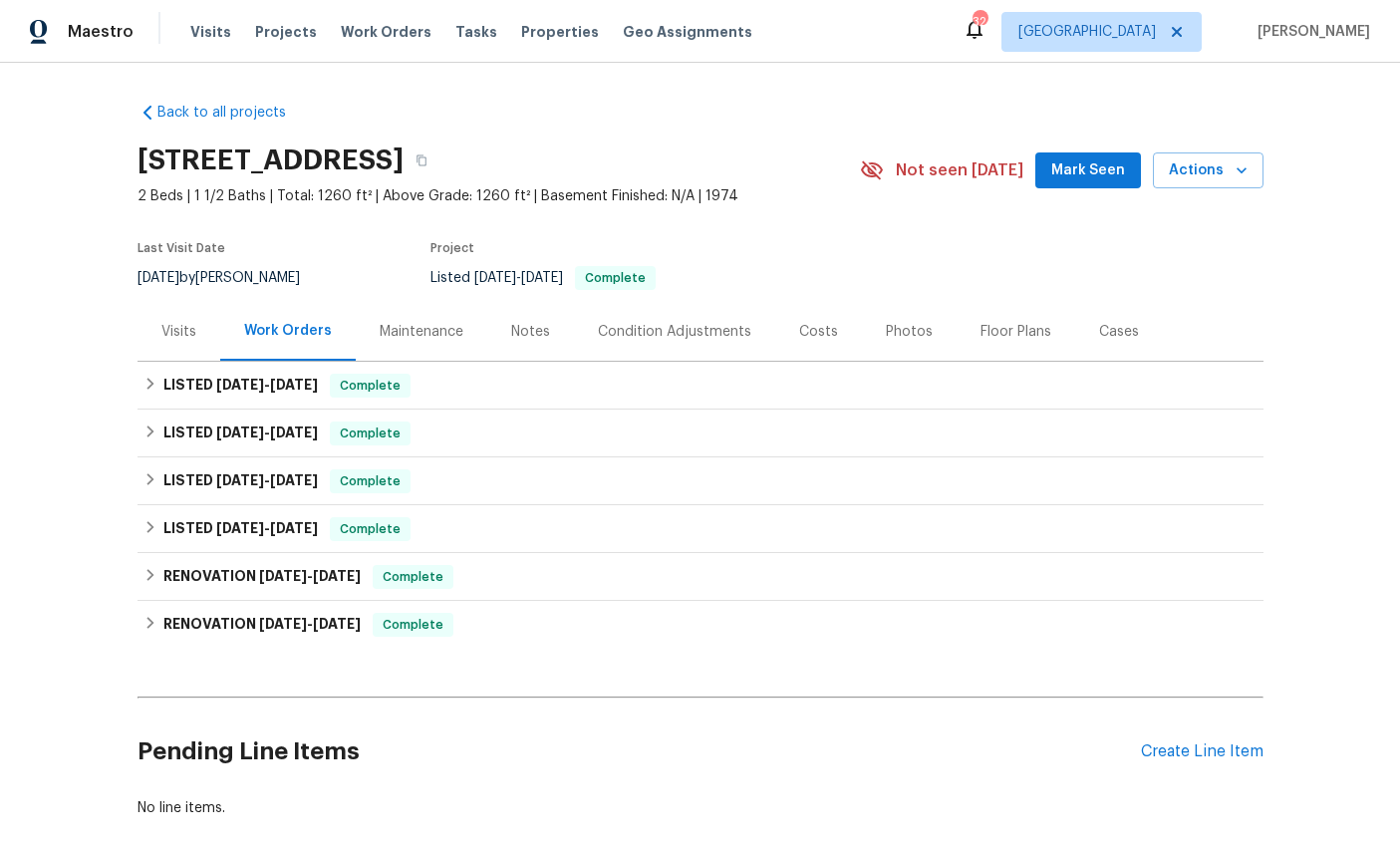 click on "Actions" at bounding box center [1208, 170] 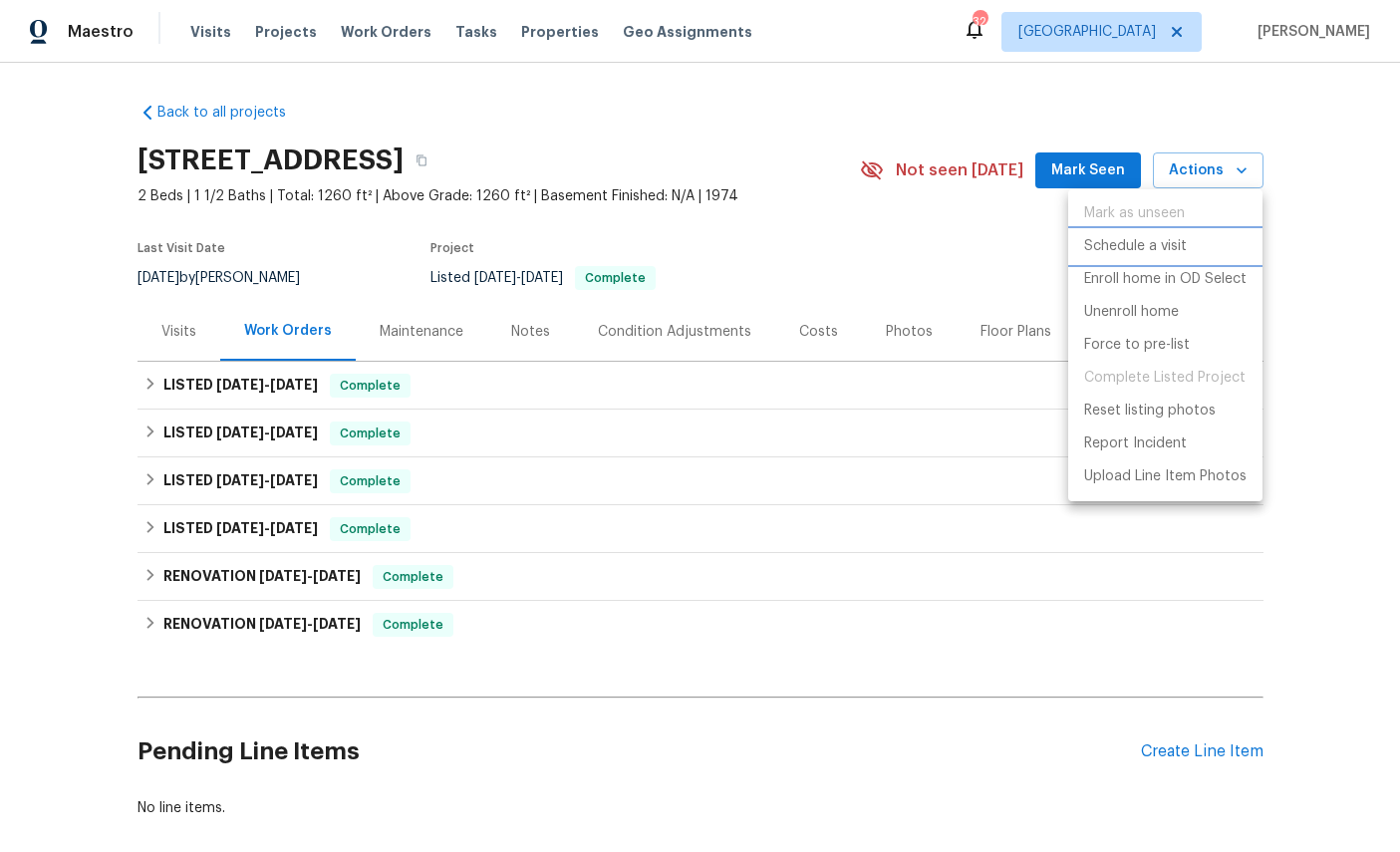 click on "Schedule a visit" at bounding box center (1135, 246) 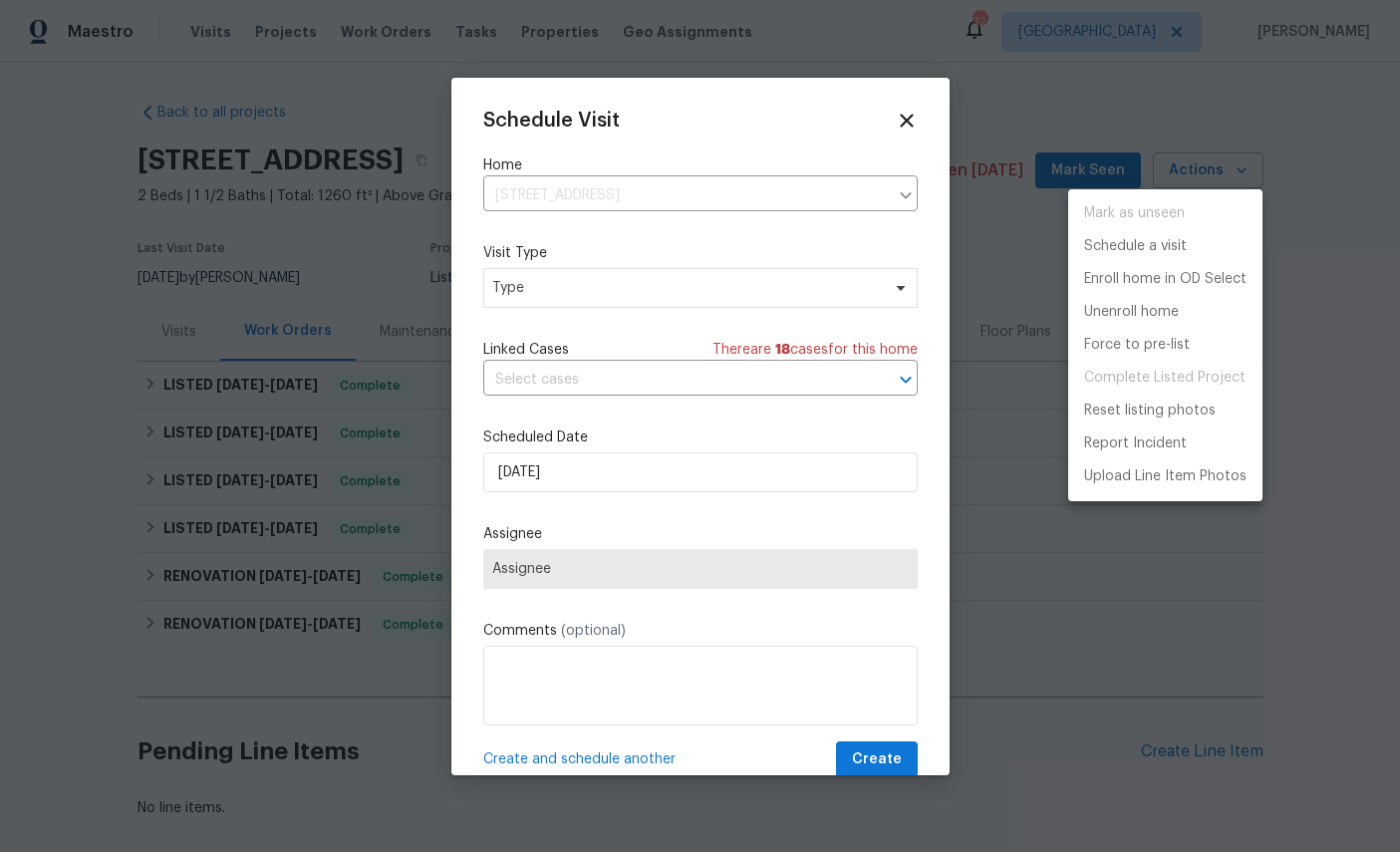 click at bounding box center (700, 426) 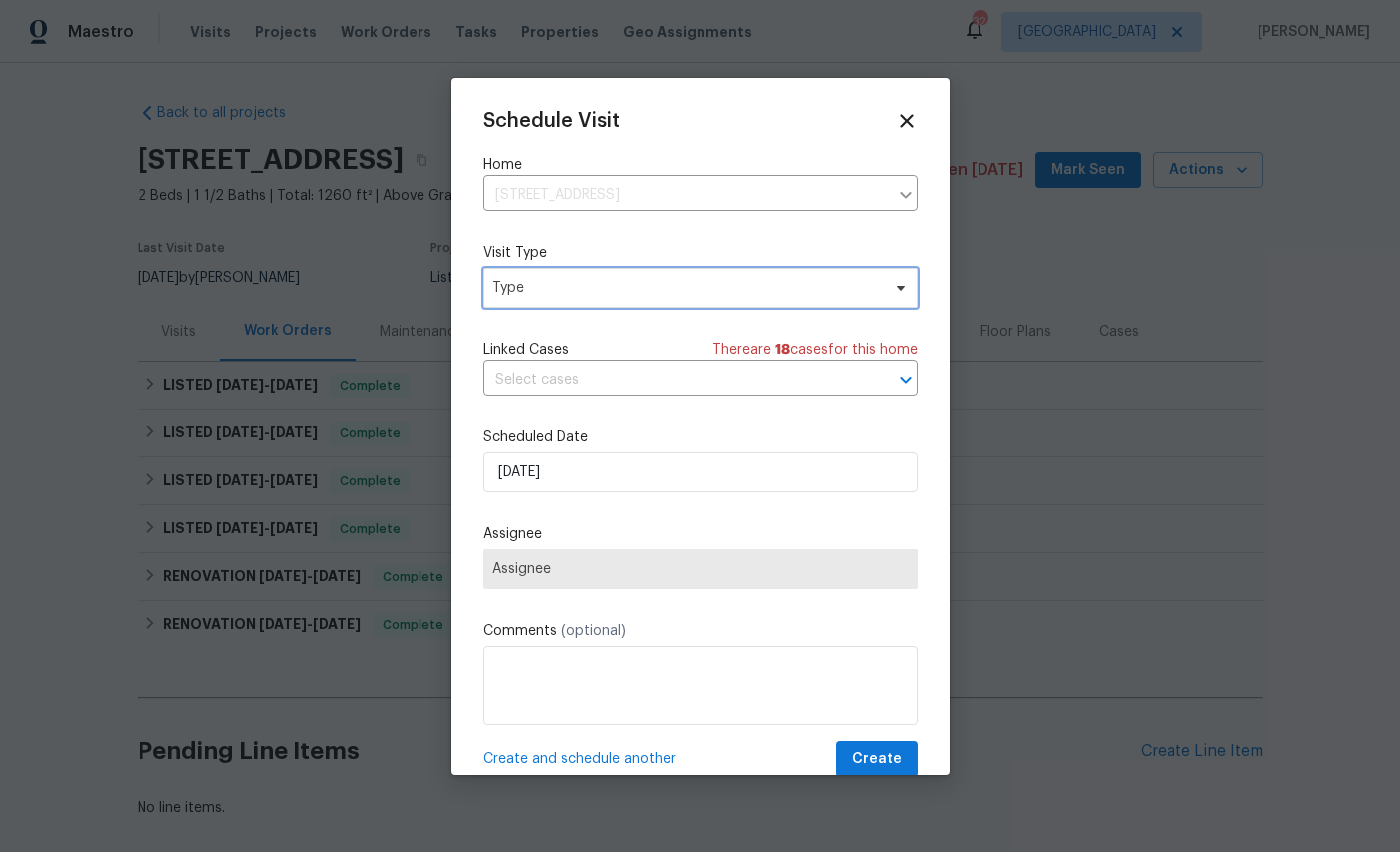 click on "Type" at bounding box center [686, 288] 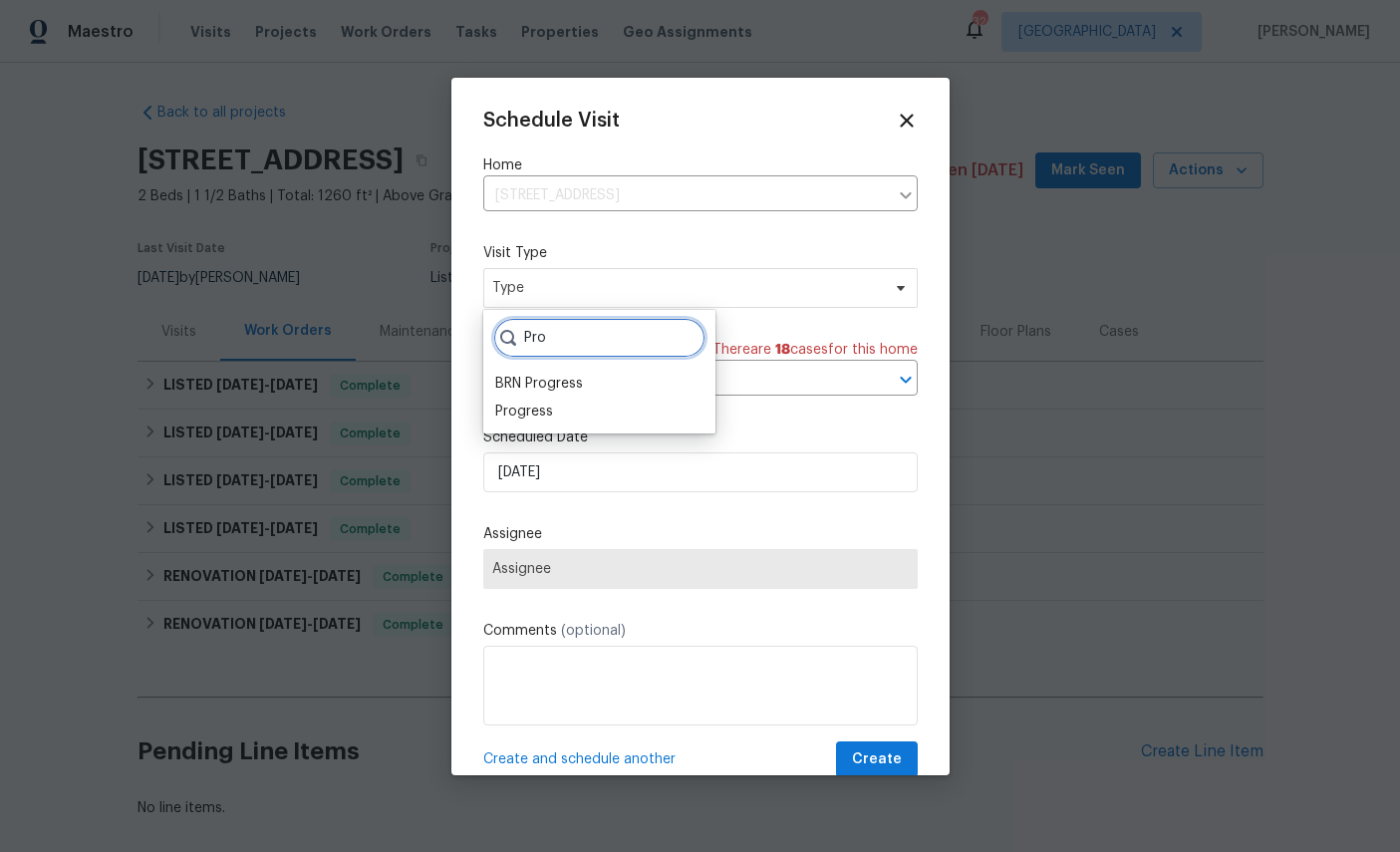 type on "Pro" 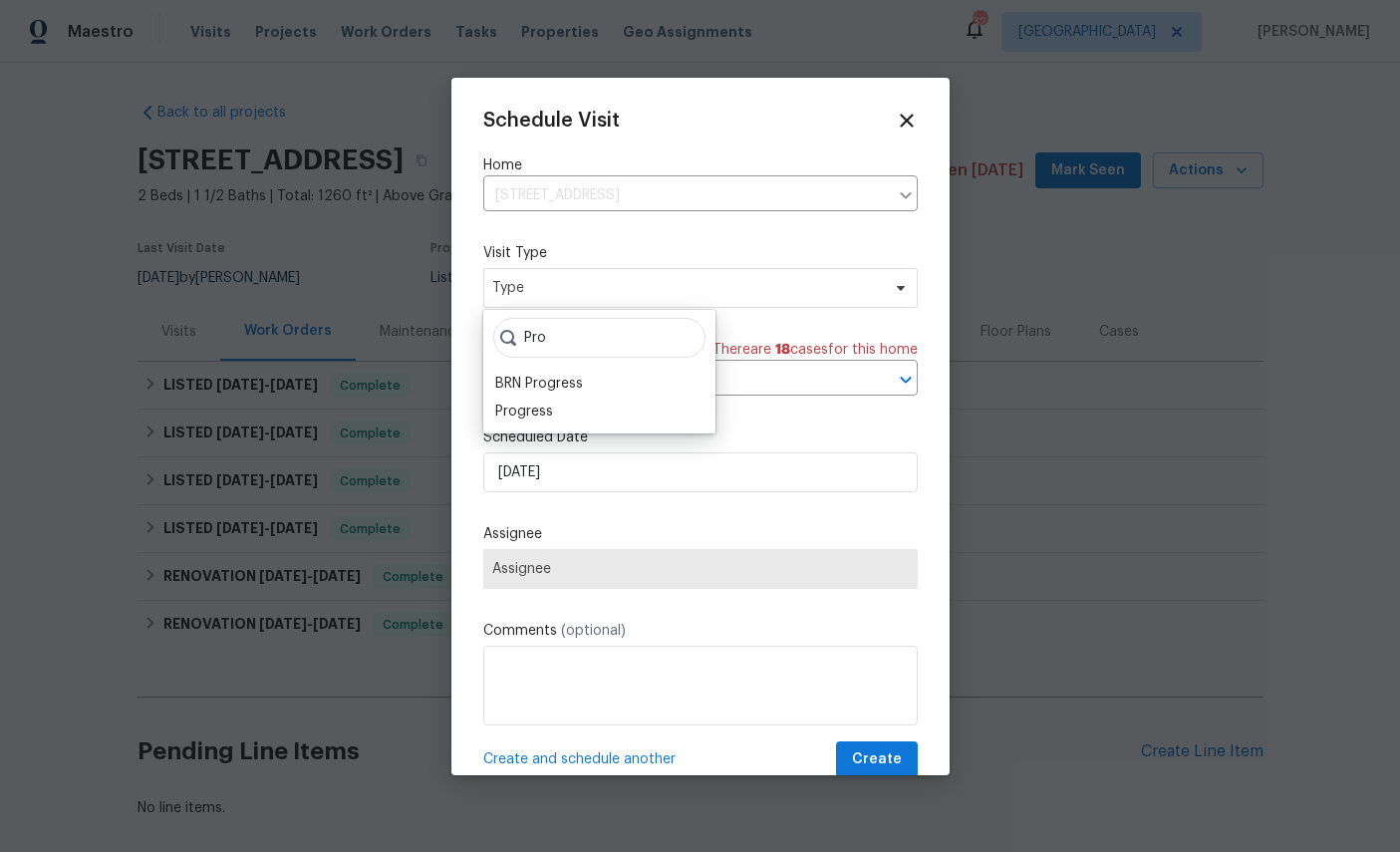 click on "Progress" at bounding box center [524, 412] 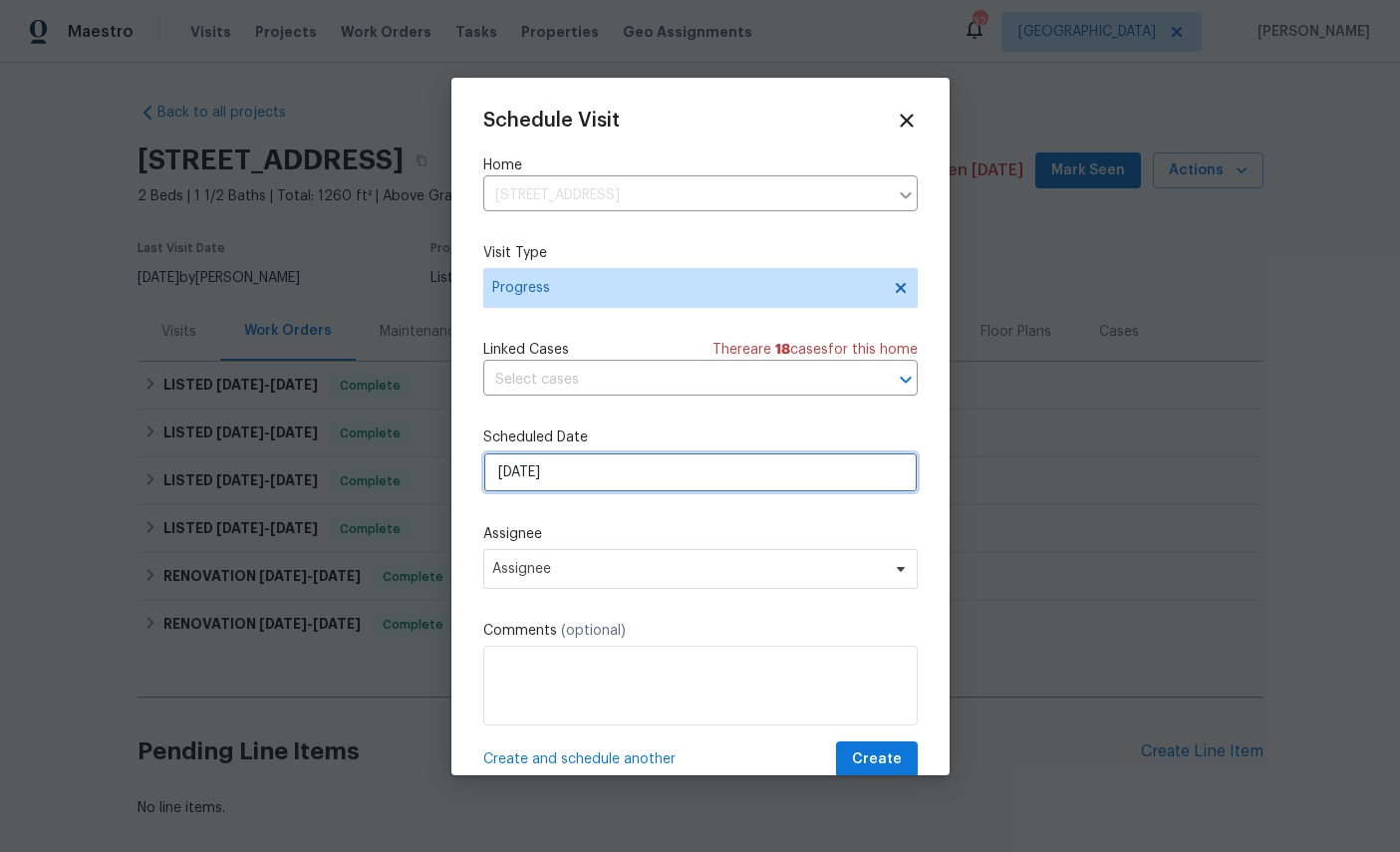 click on "[DATE]" at bounding box center [700, 472] 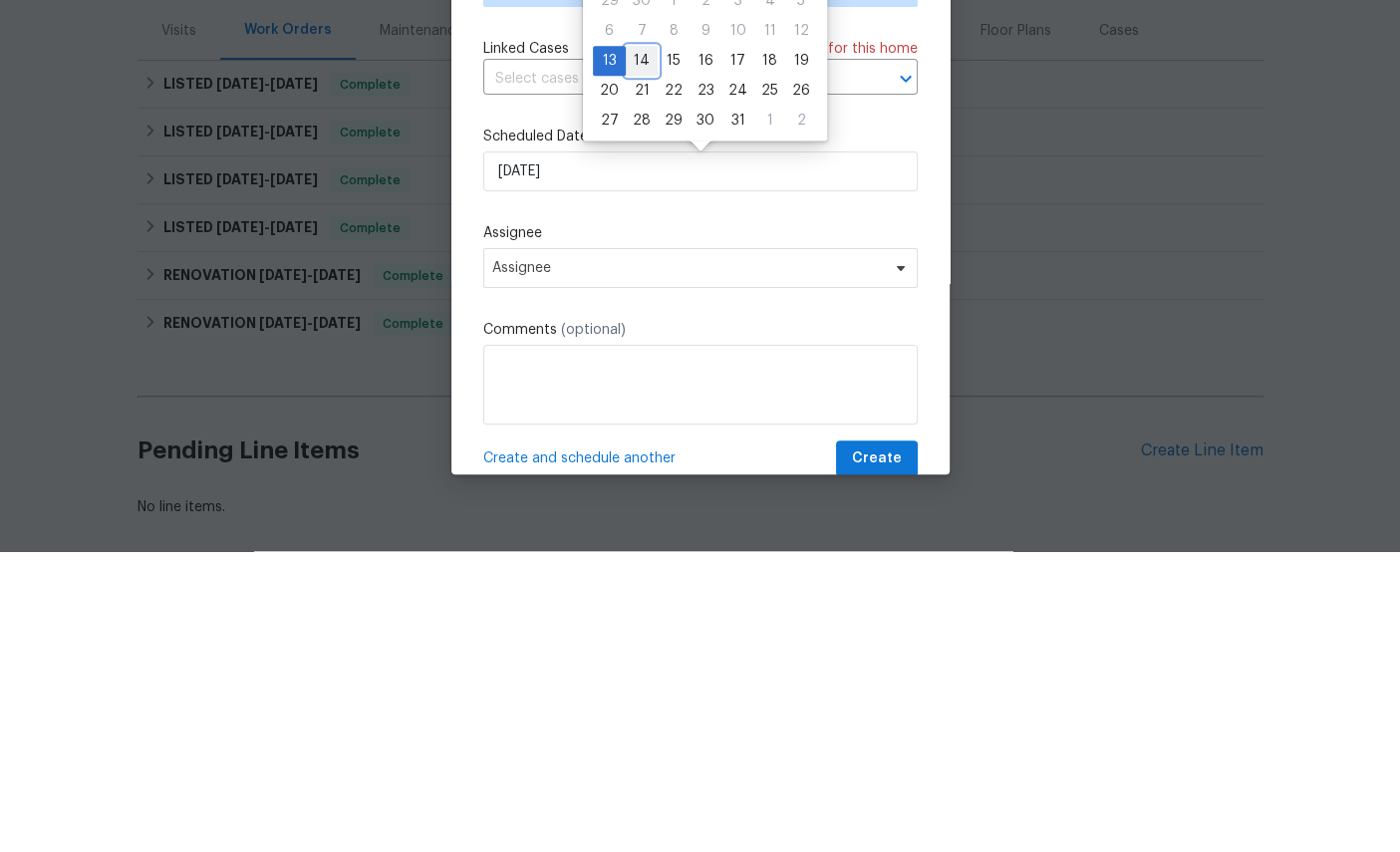 click on "14" at bounding box center (642, 362) 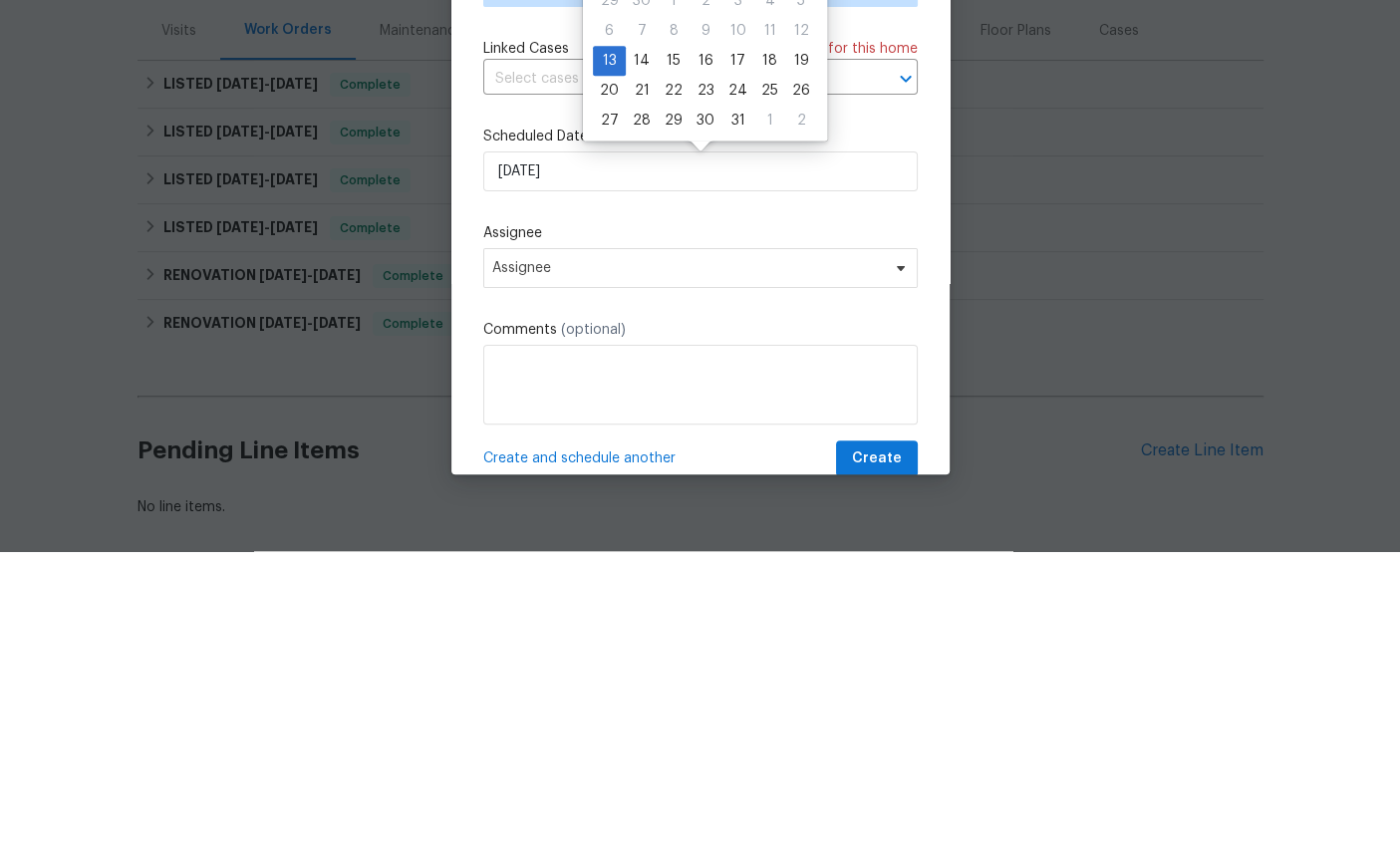 type on "[DATE]" 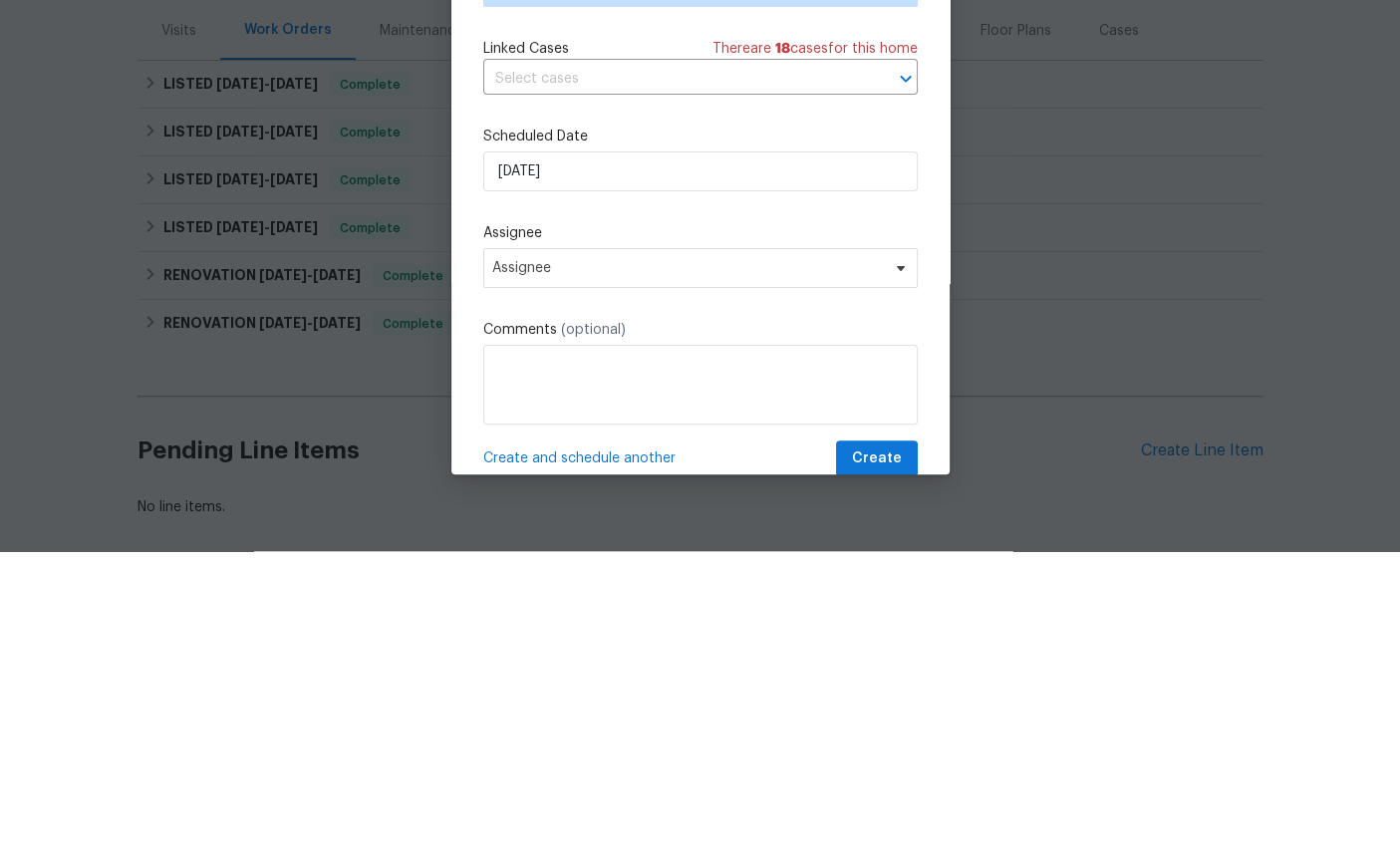 scroll, scrollTop: 75, scrollLeft: 0, axis: vertical 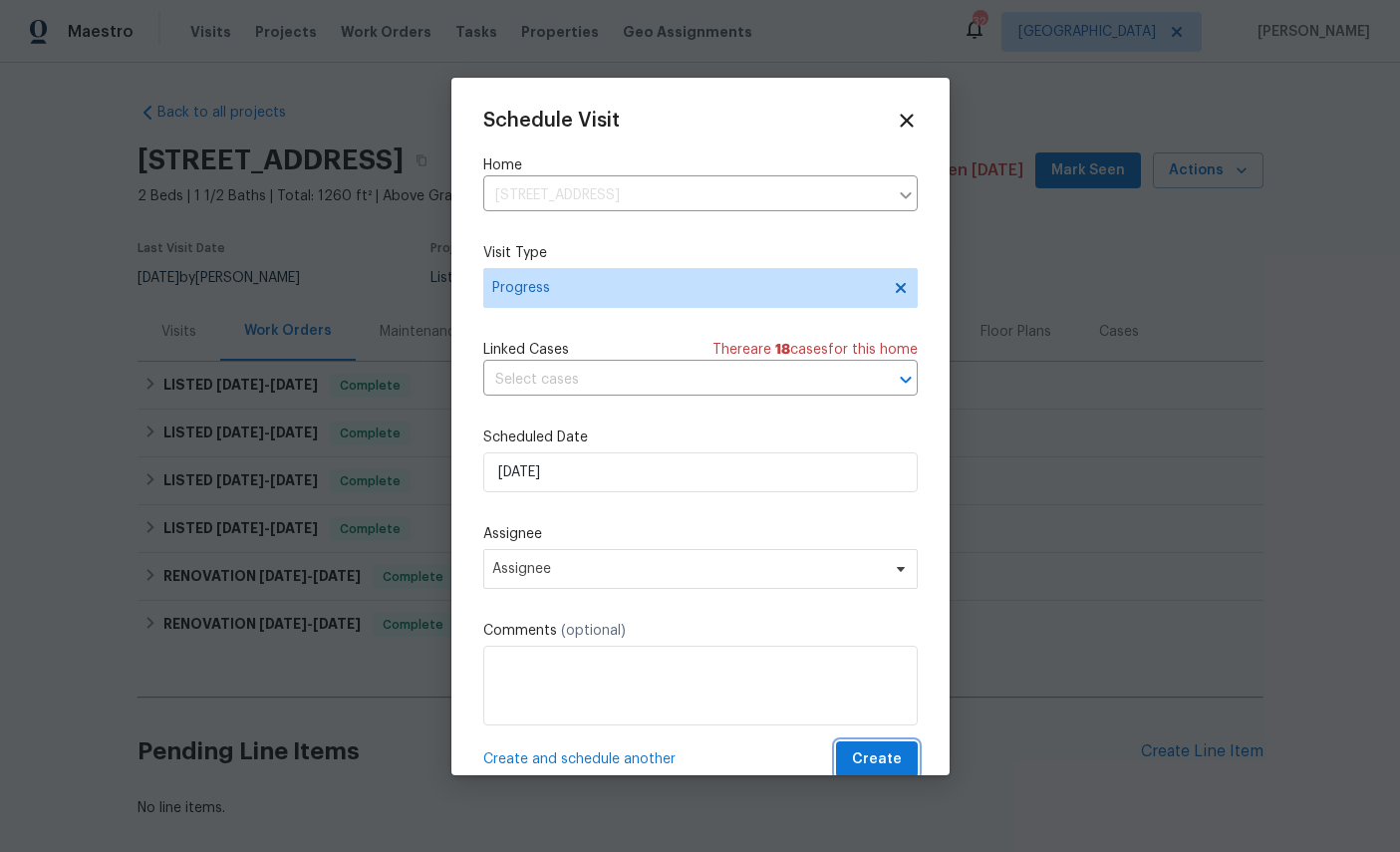 click on "Create" at bounding box center (877, 759) 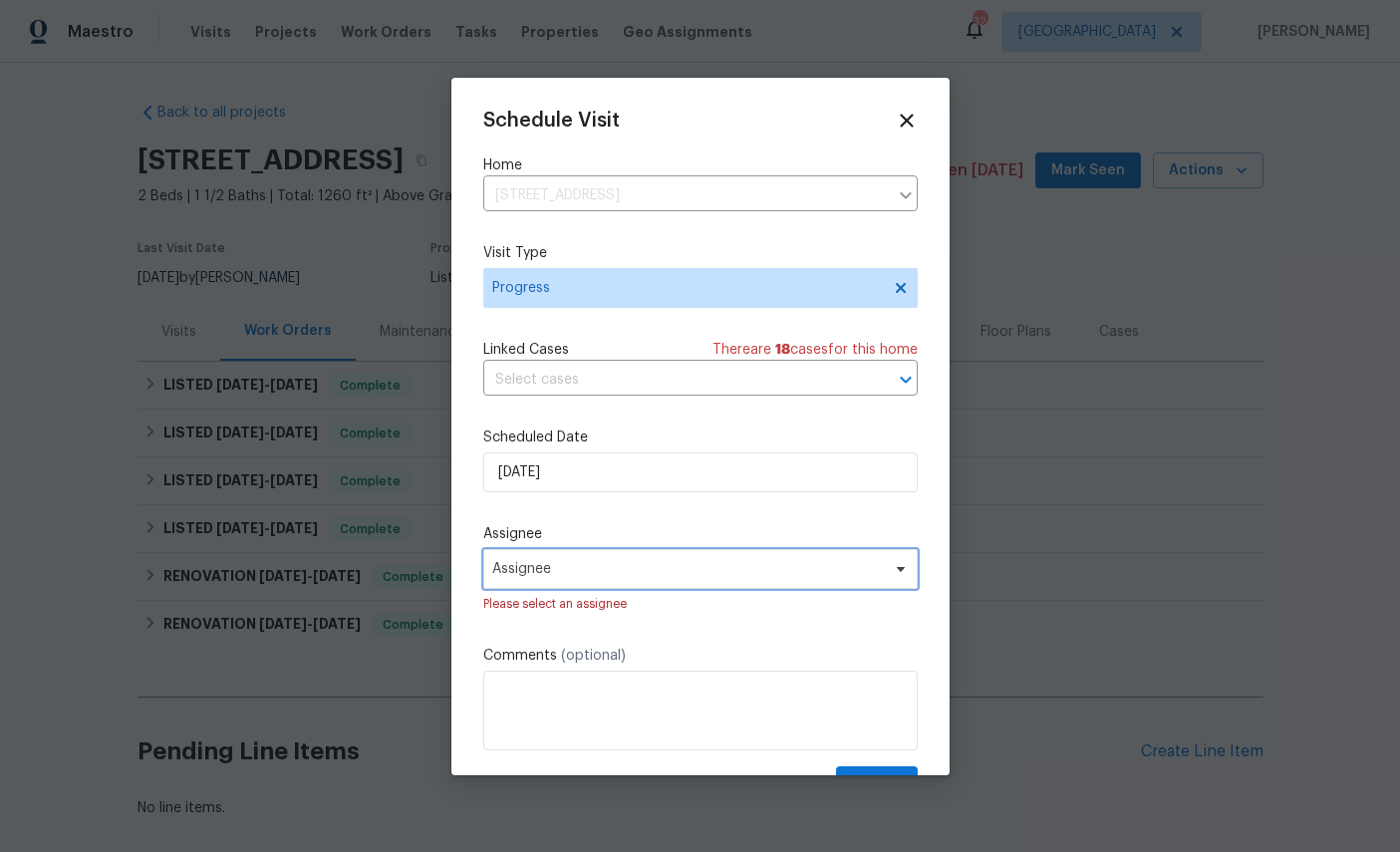 click on "Assignee" at bounding box center (700, 569) 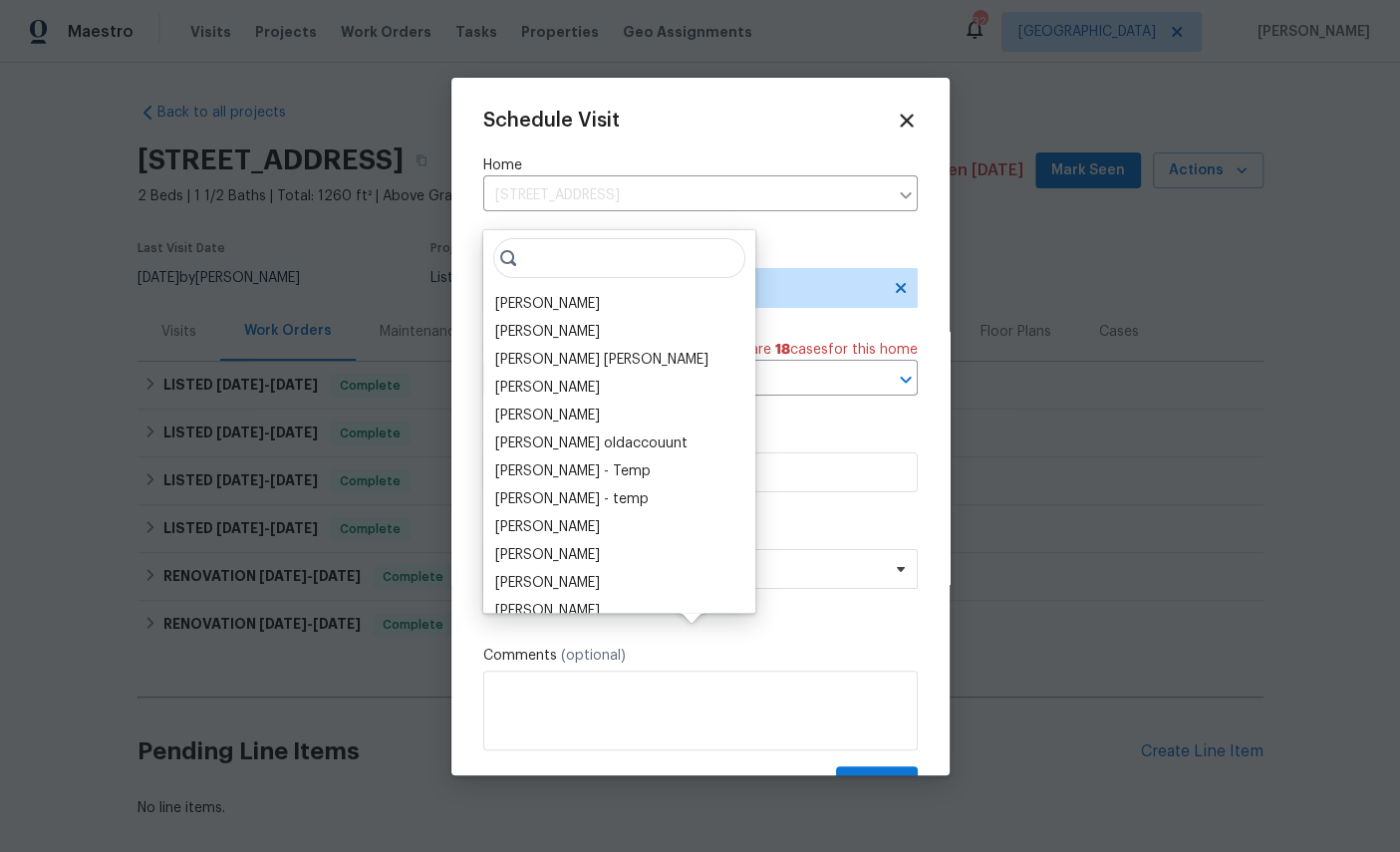 click on "[PERSON_NAME]" at bounding box center [547, 304] 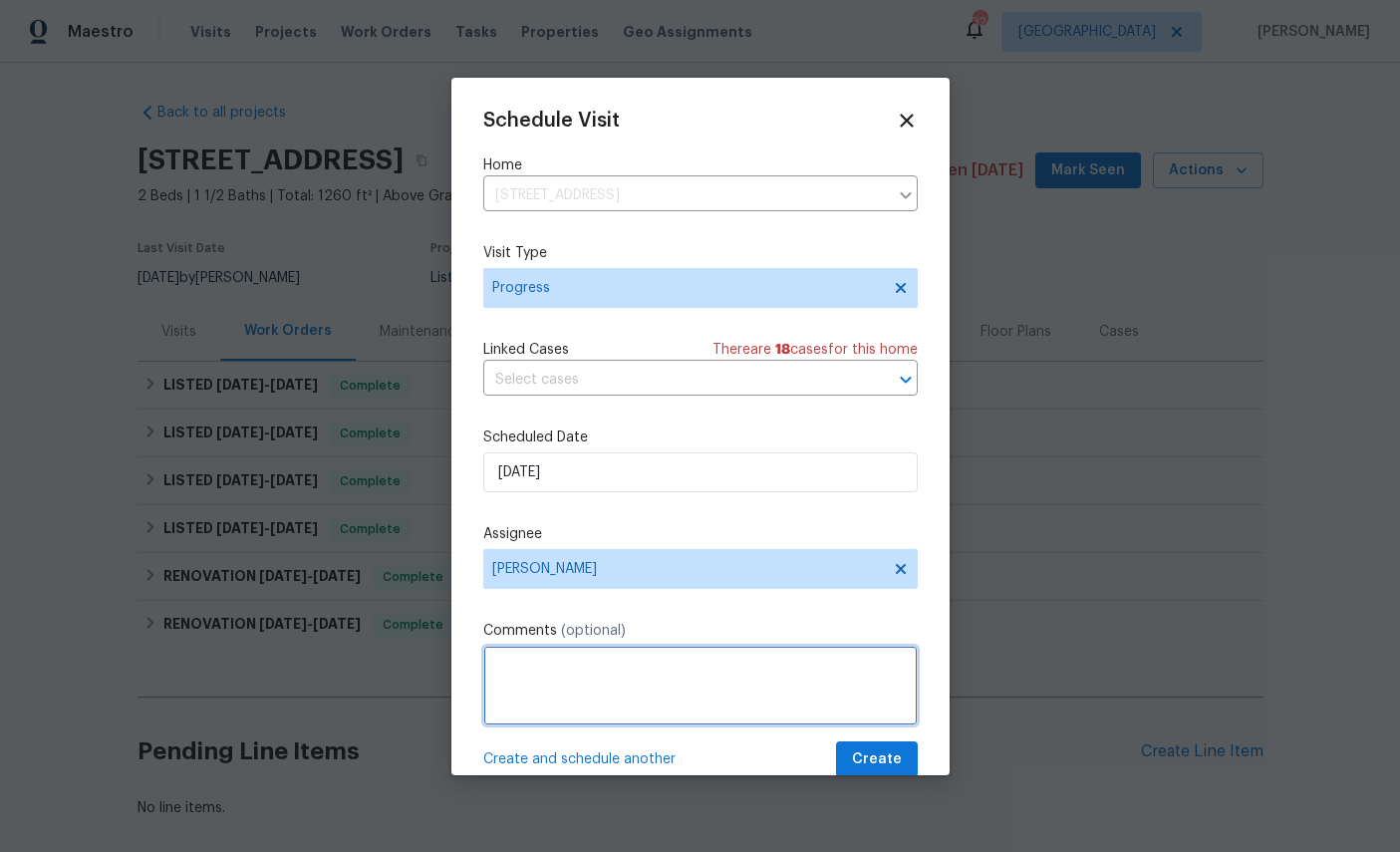 click at bounding box center [700, 686] 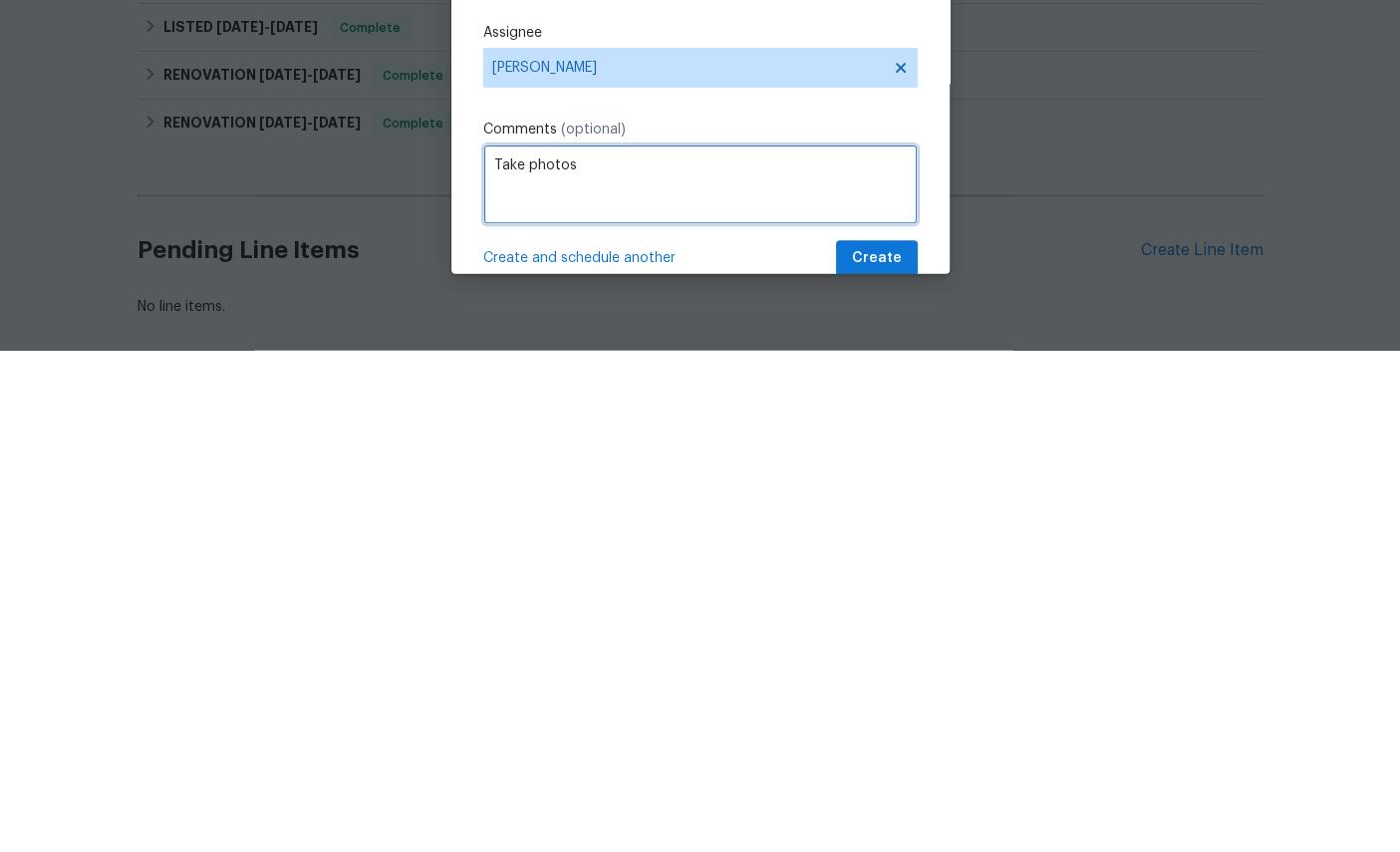 type on "Take photos" 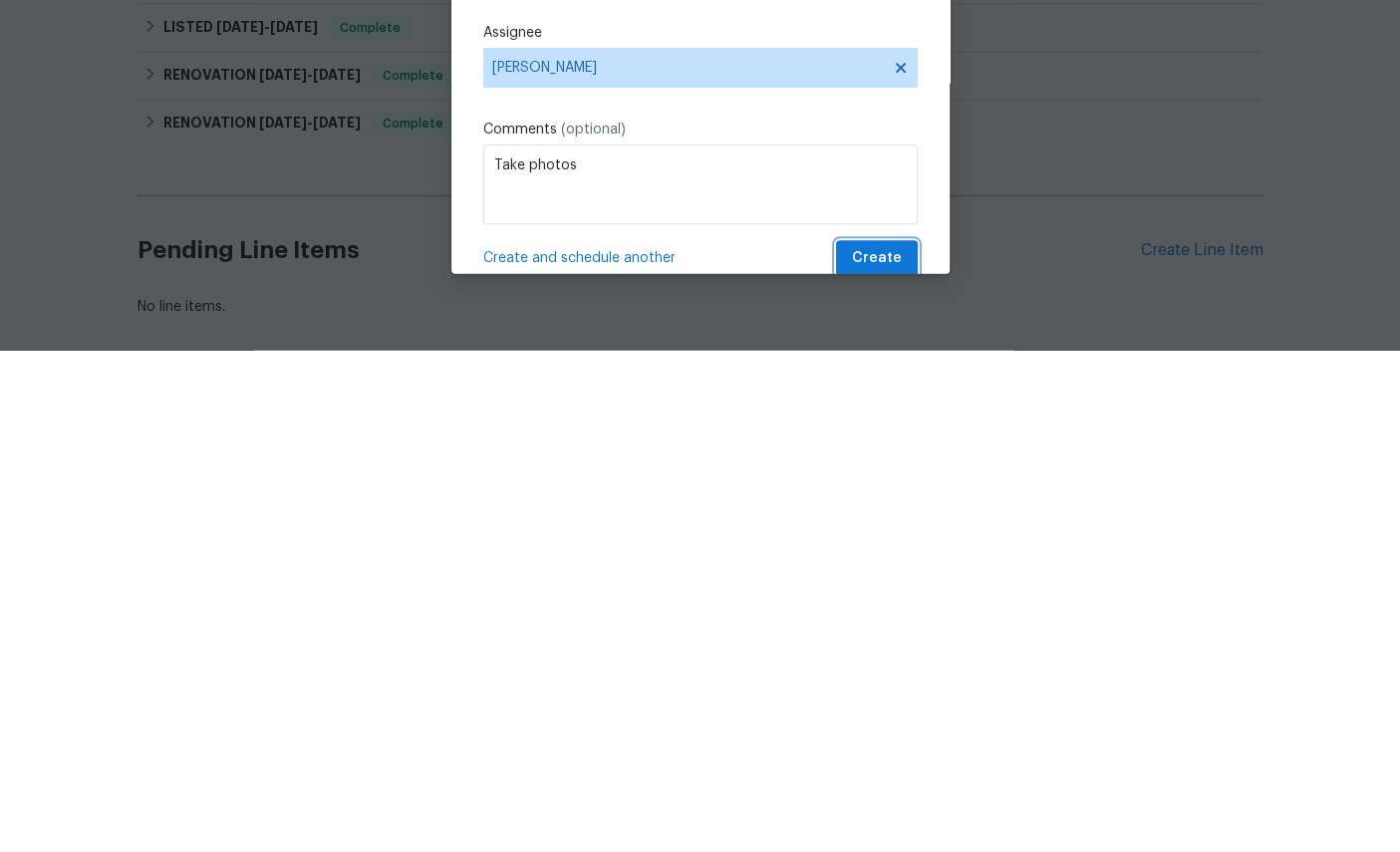click on "Create" at bounding box center (877, 759) 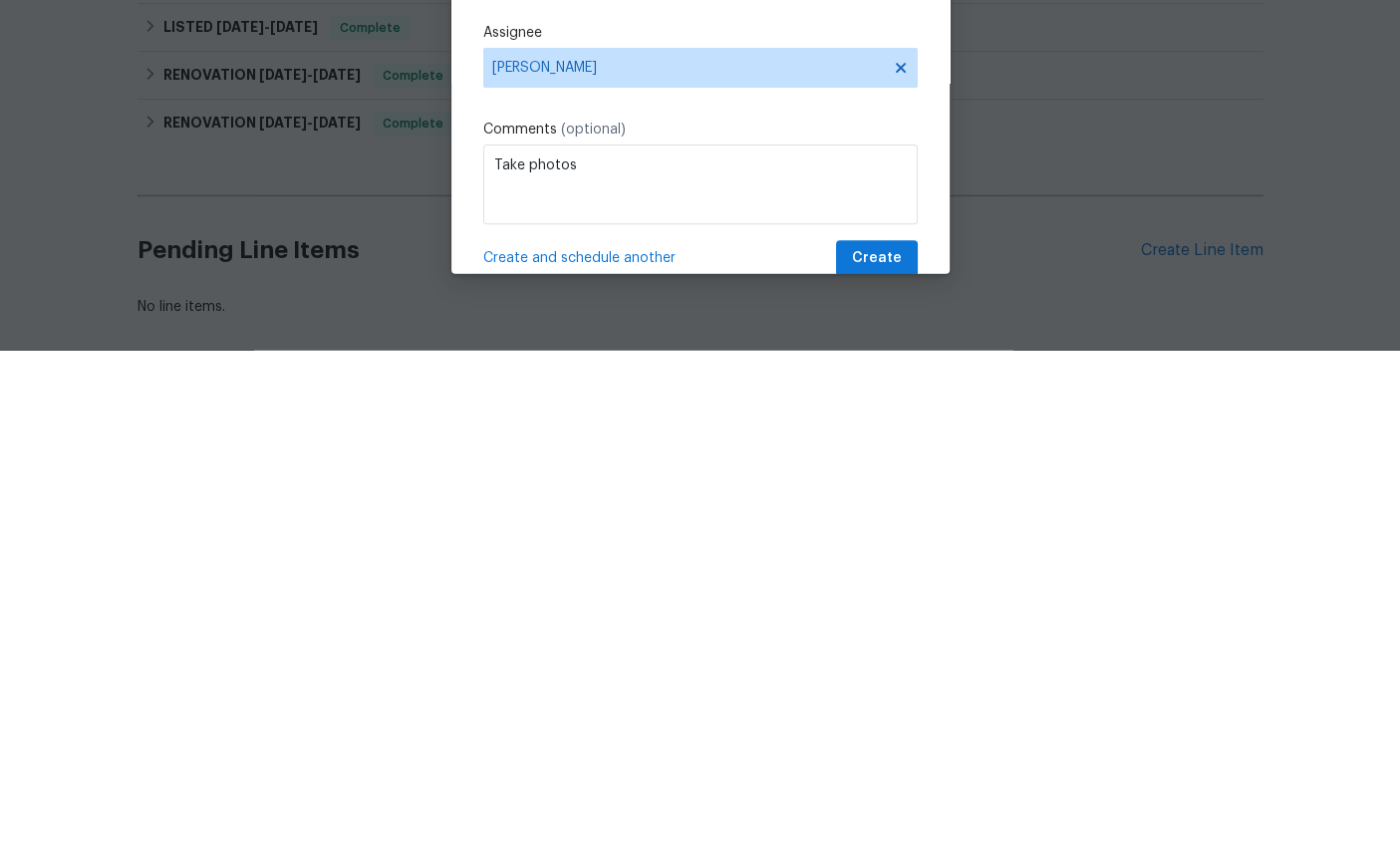 scroll, scrollTop: 75, scrollLeft: 0, axis: vertical 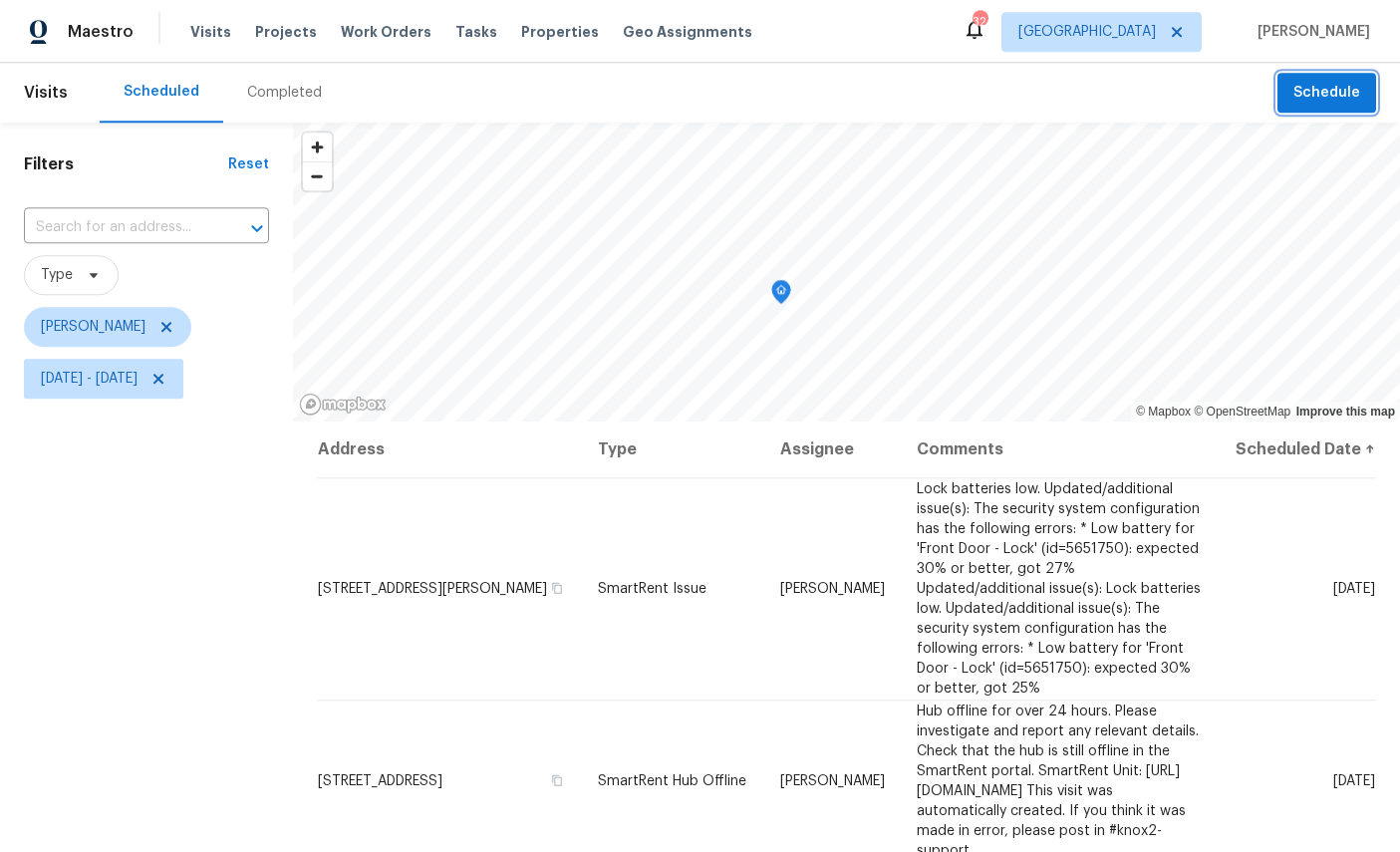 click on "Schedule" at bounding box center (1326, 93) 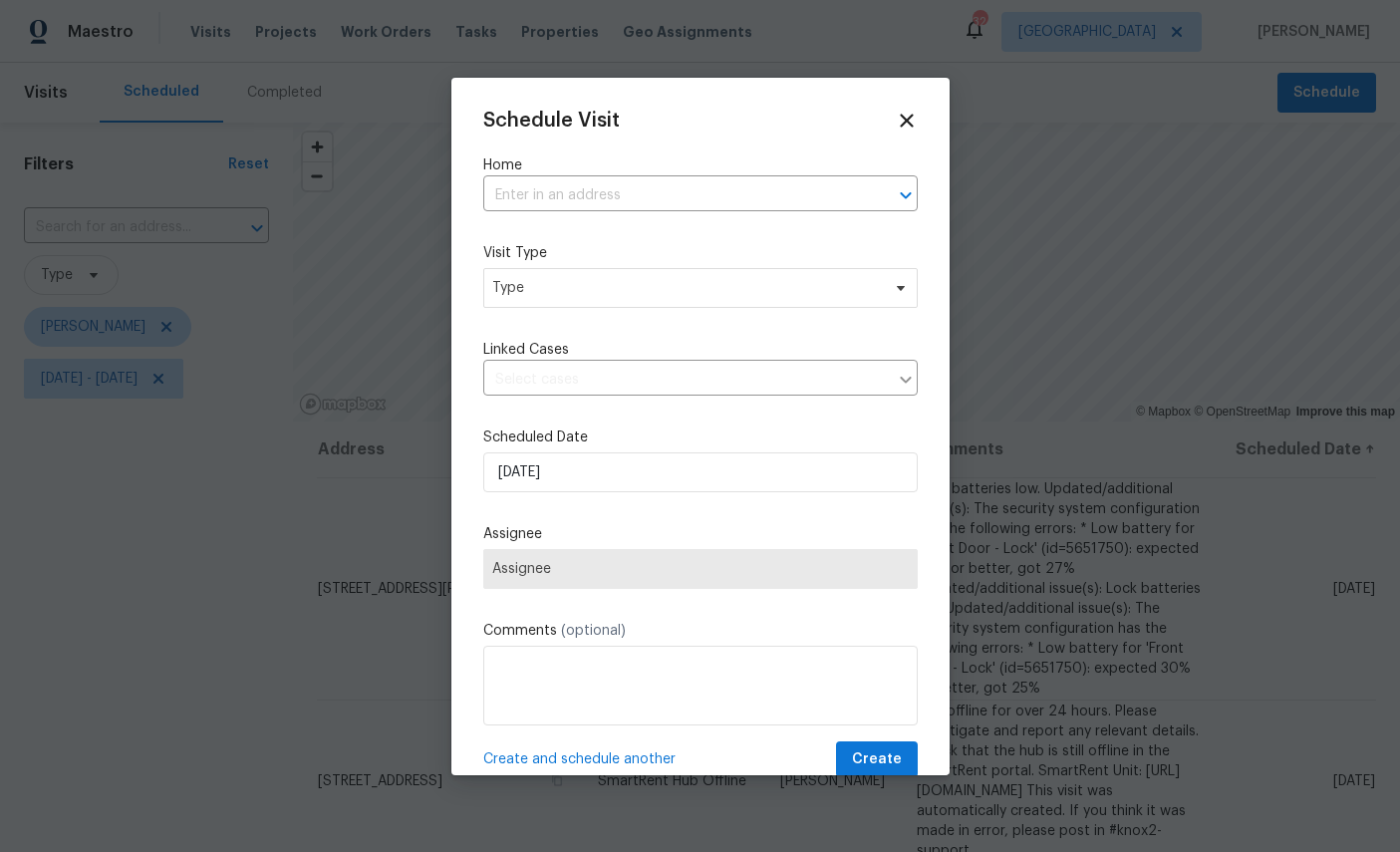 click at bounding box center (673, 195) 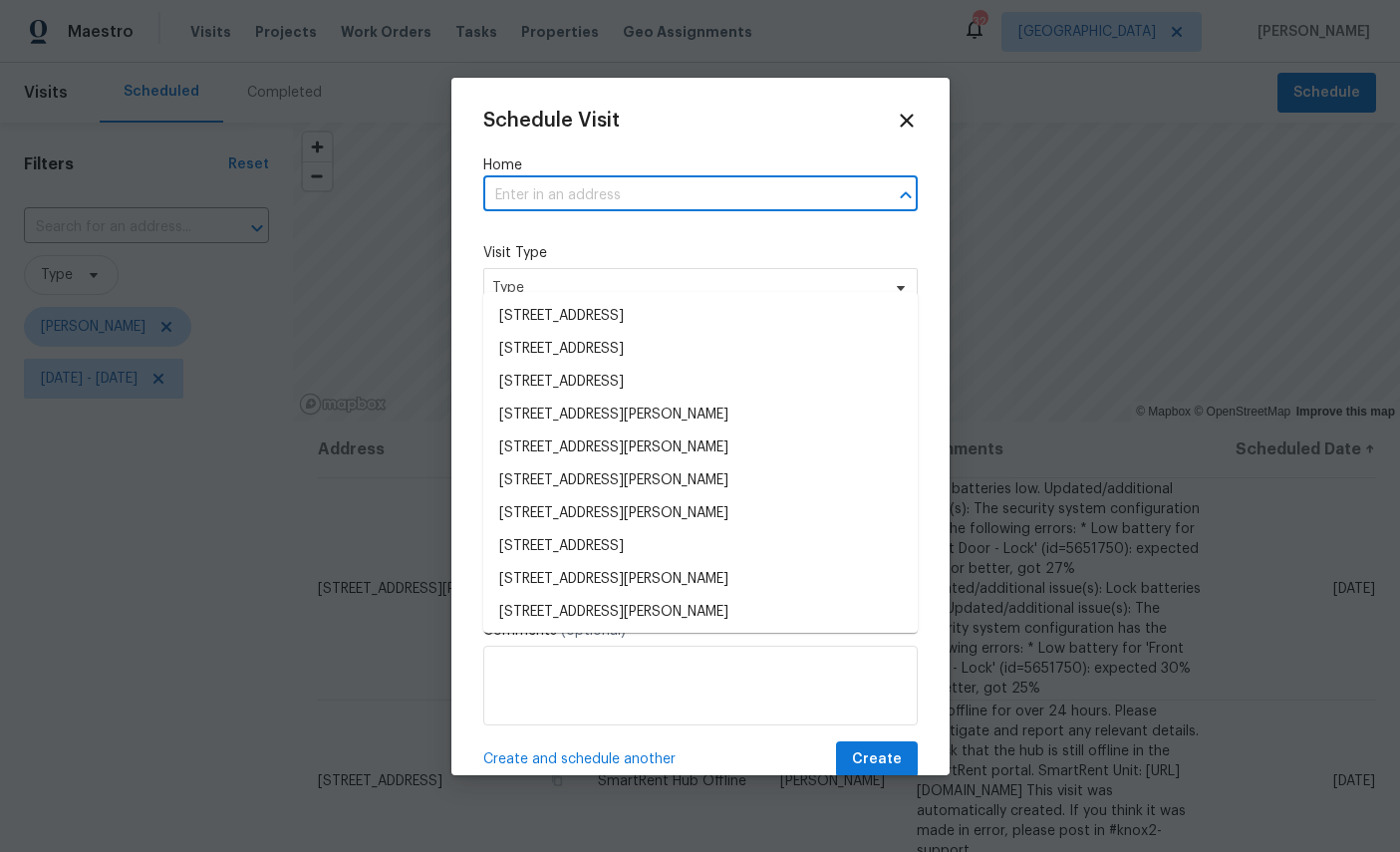 scroll, scrollTop: 75, scrollLeft: 0, axis: vertical 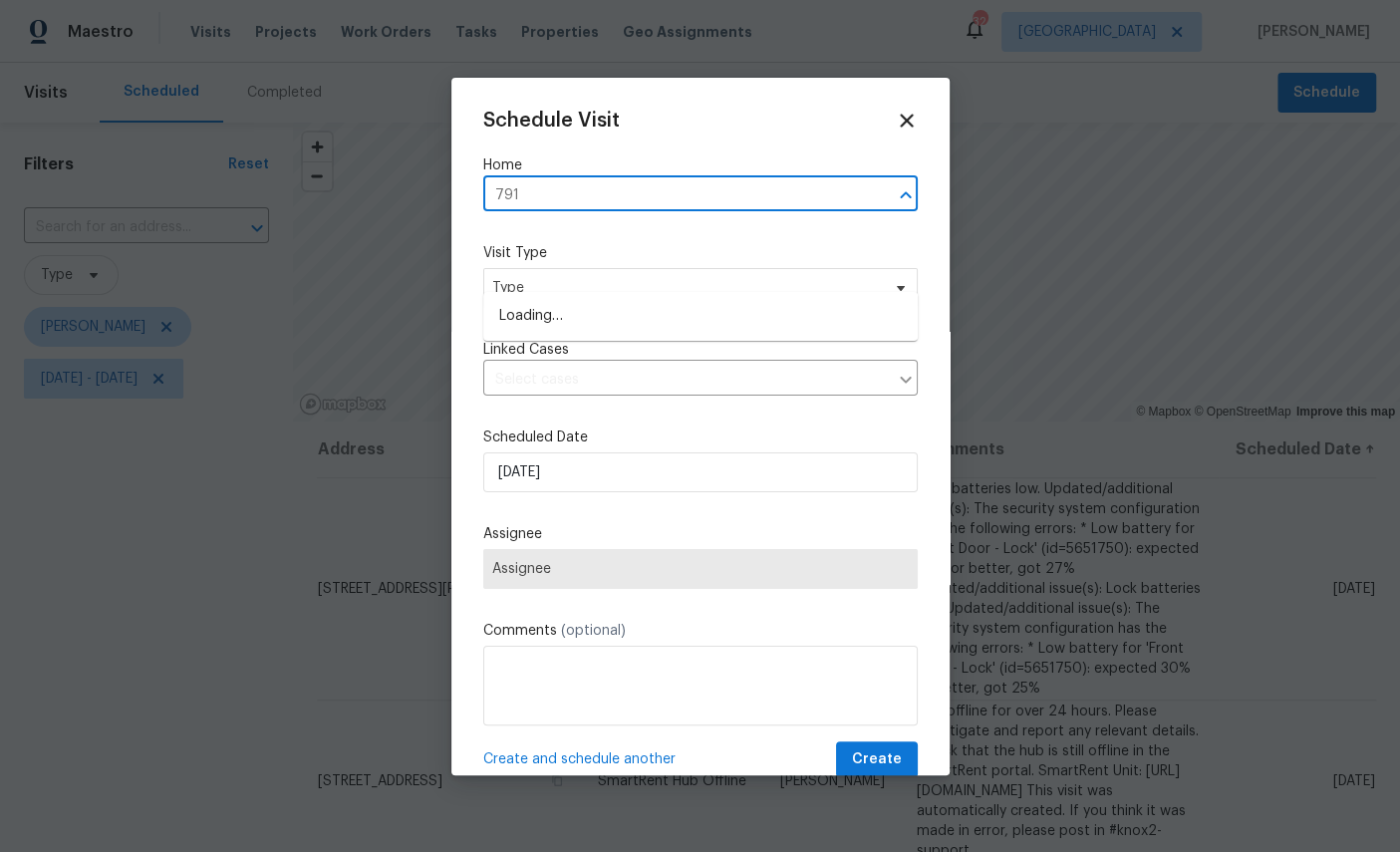 type on "7910" 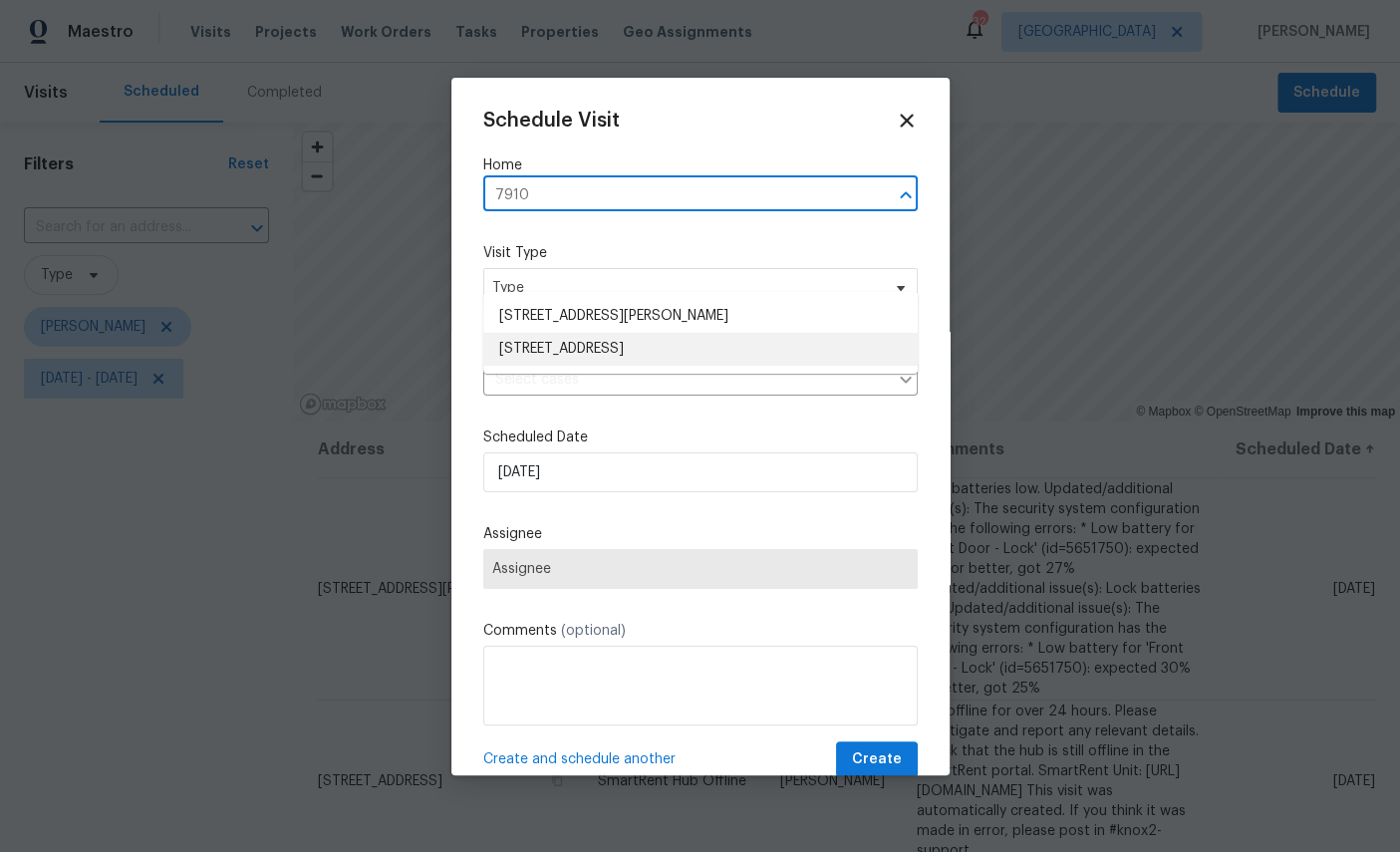 click on "[STREET_ADDRESS]" at bounding box center [700, 349] 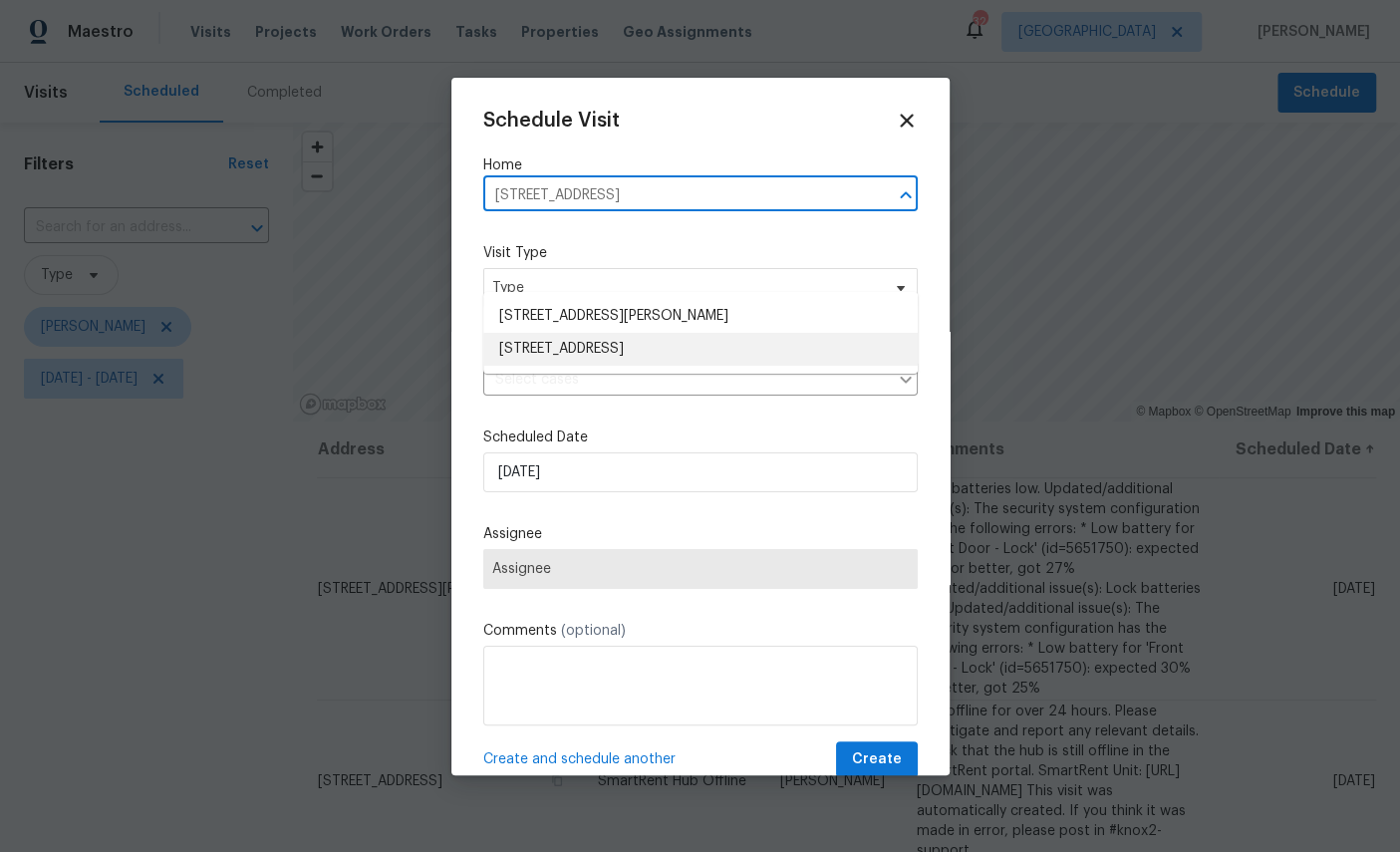 scroll, scrollTop: 75, scrollLeft: 0, axis: vertical 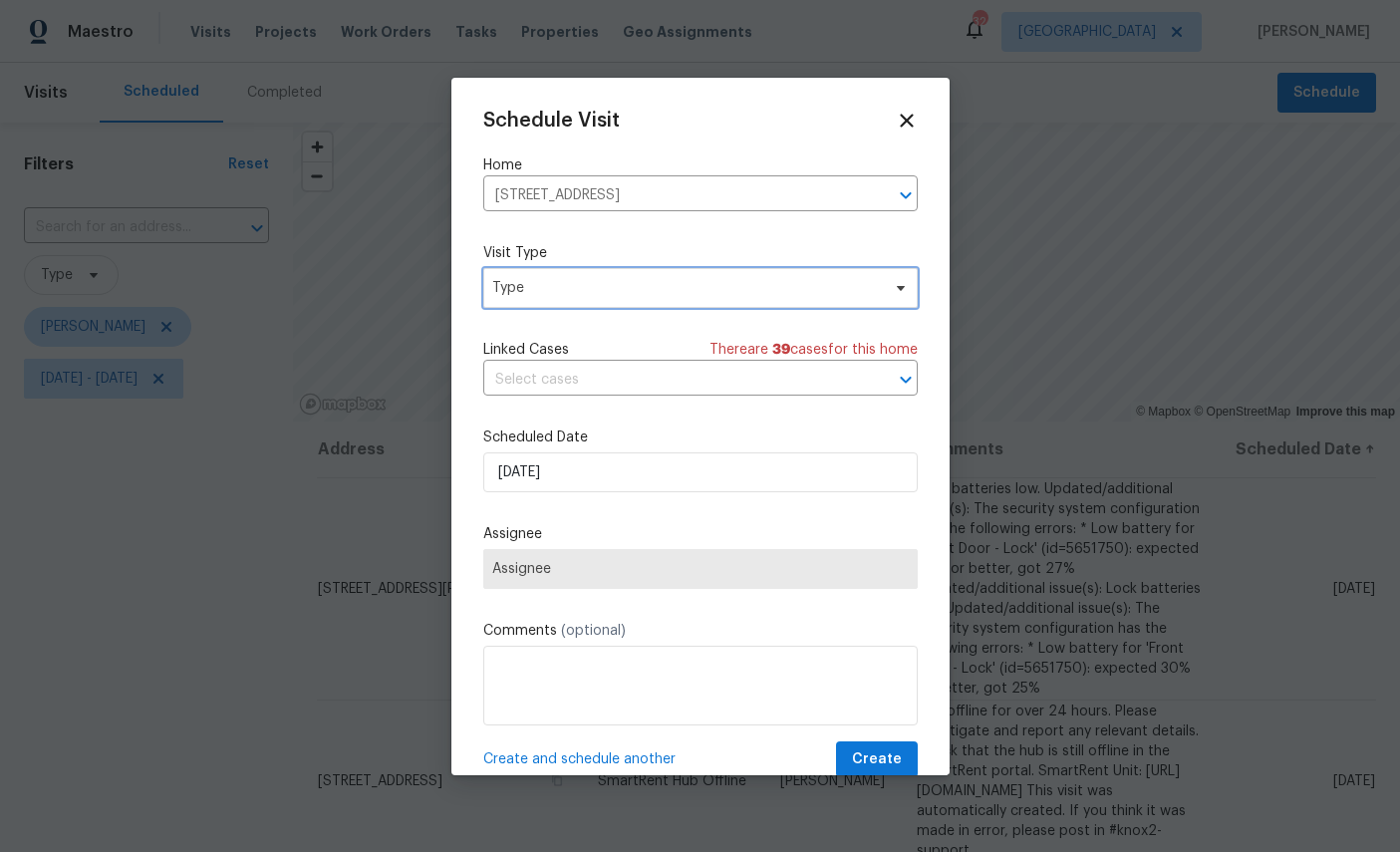 click on "Type" at bounding box center (686, 288) 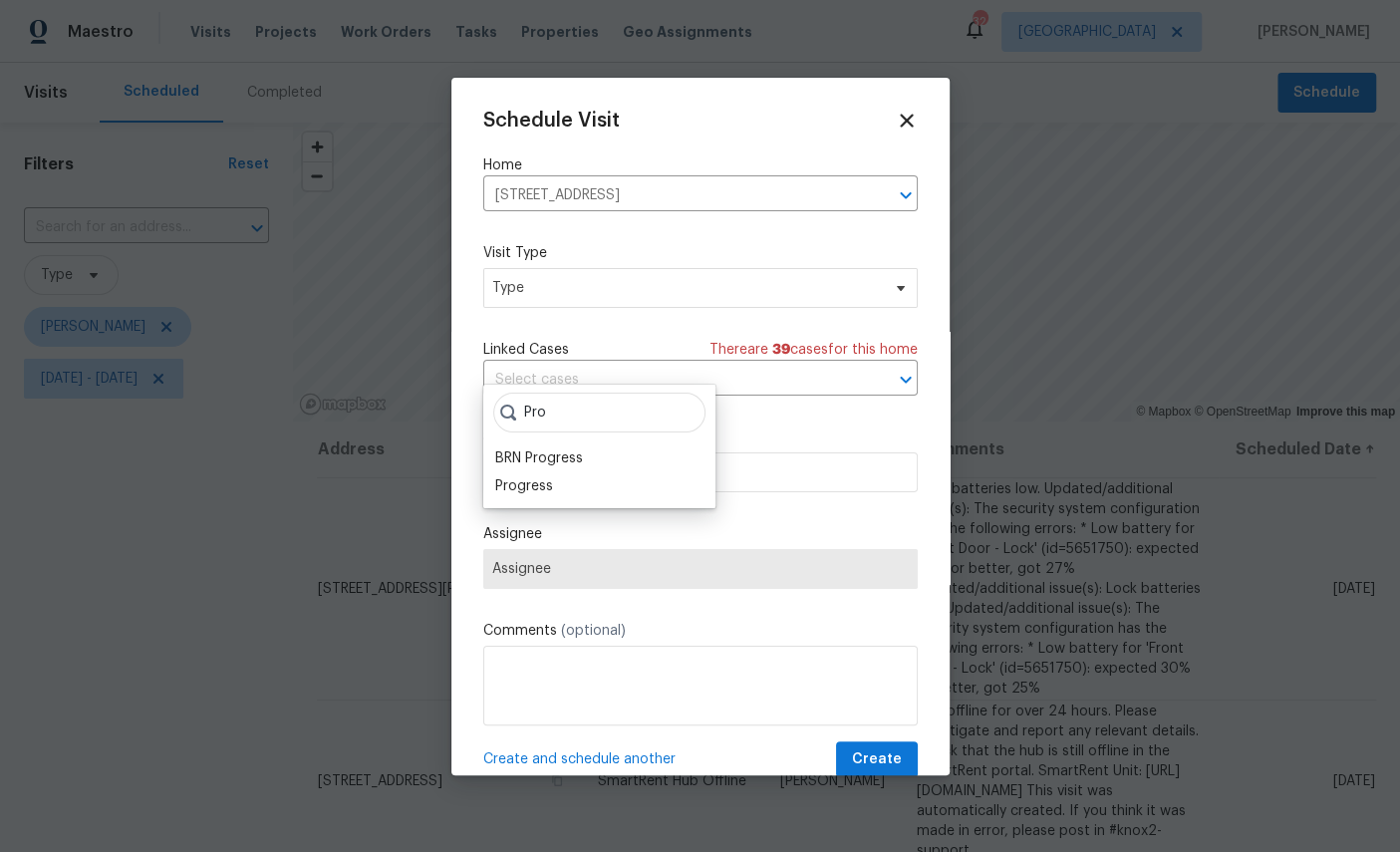 scroll, scrollTop: 75, scrollLeft: 0, axis: vertical 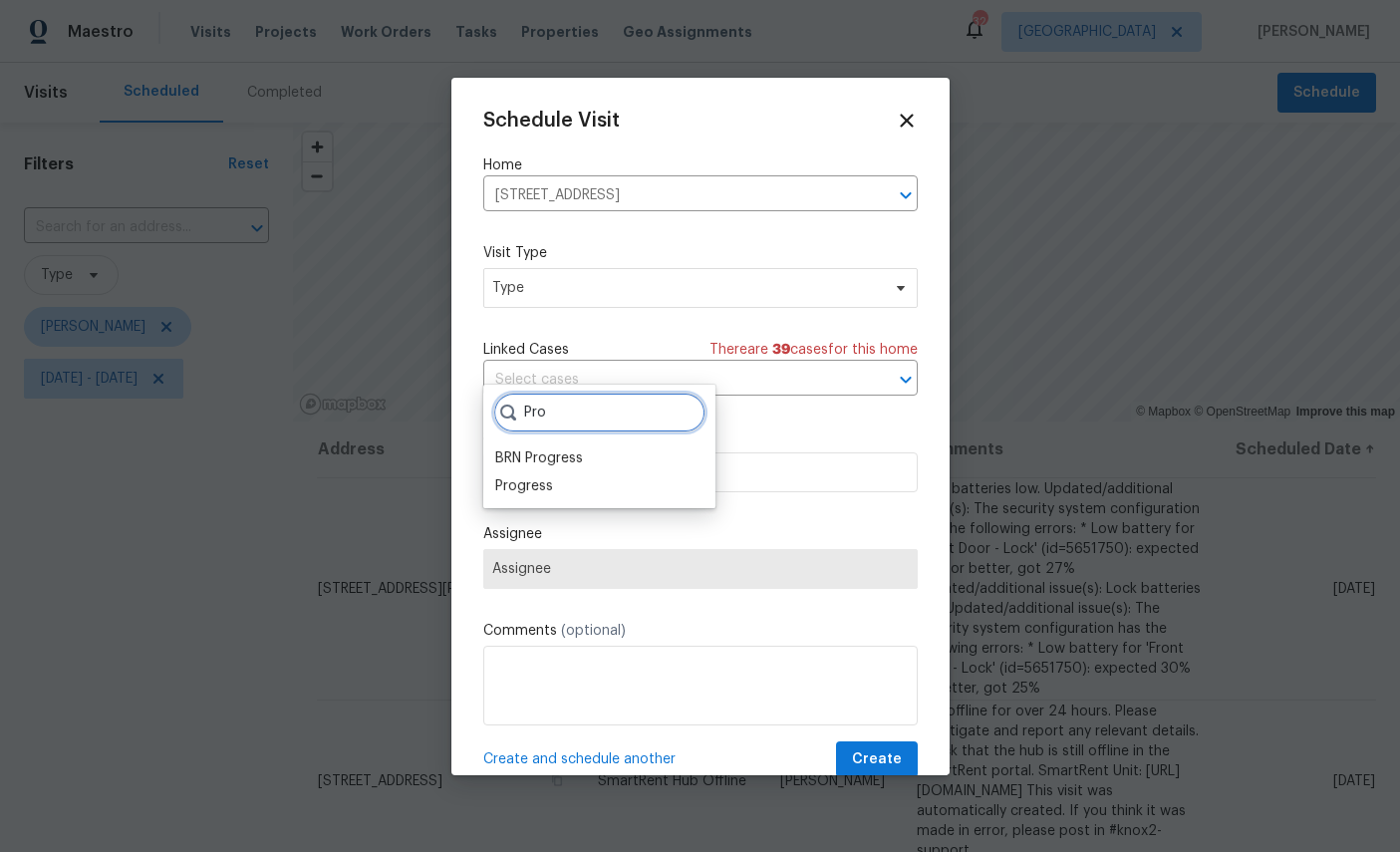 type on "Pro" 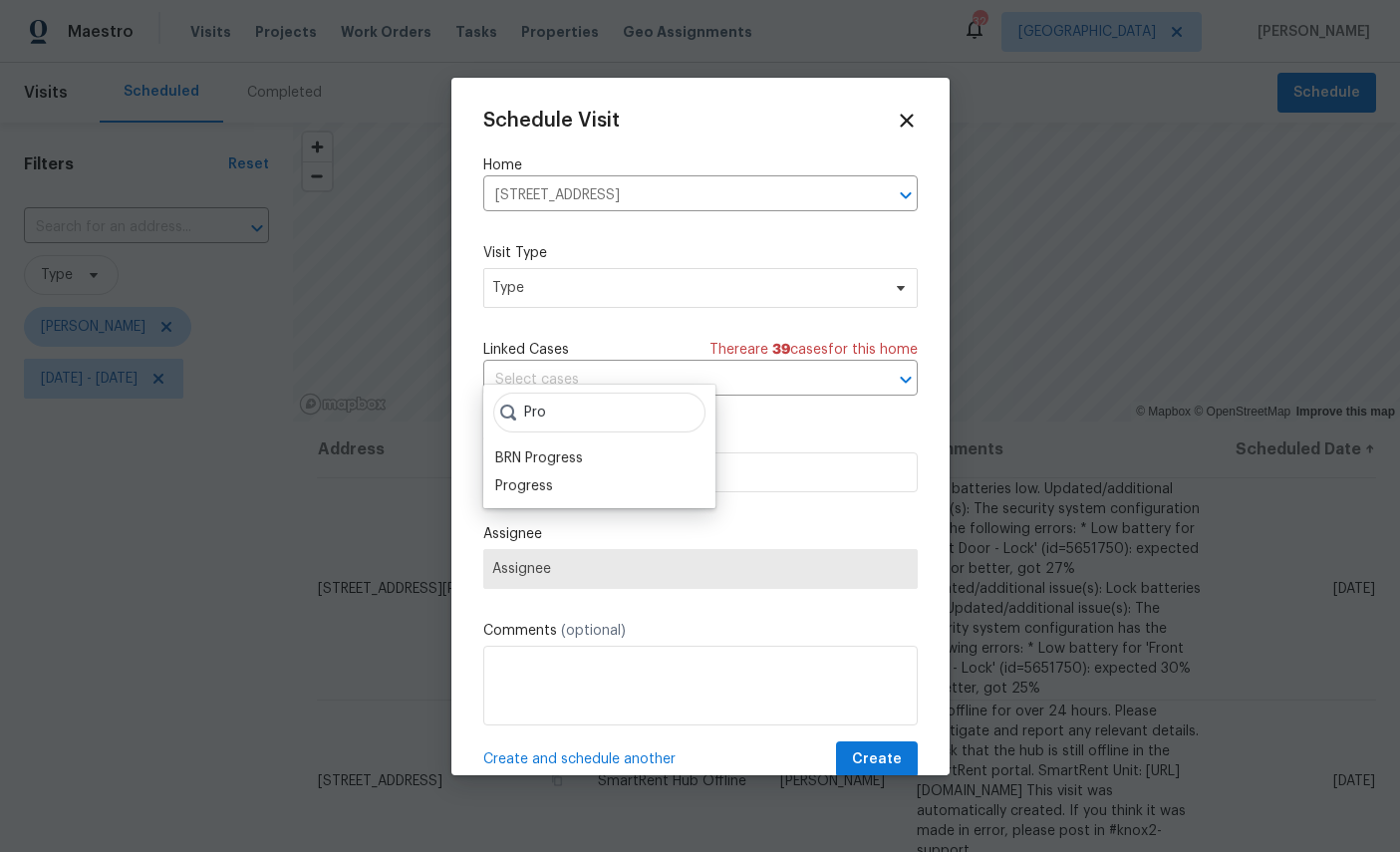 click on "Progress" at bounding box center [524, 486] 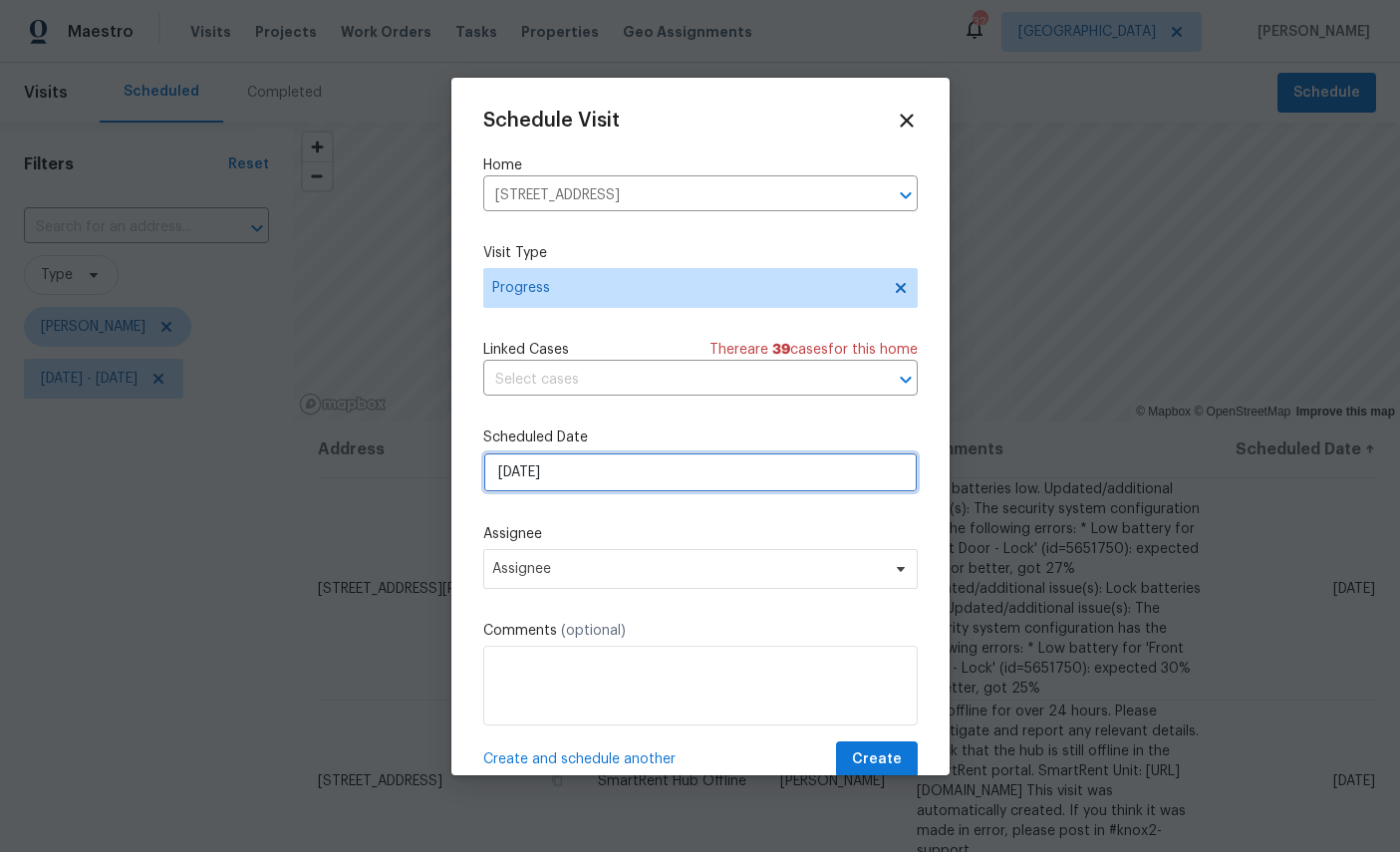click on "[DATE]" at bounding box center (700, 472) 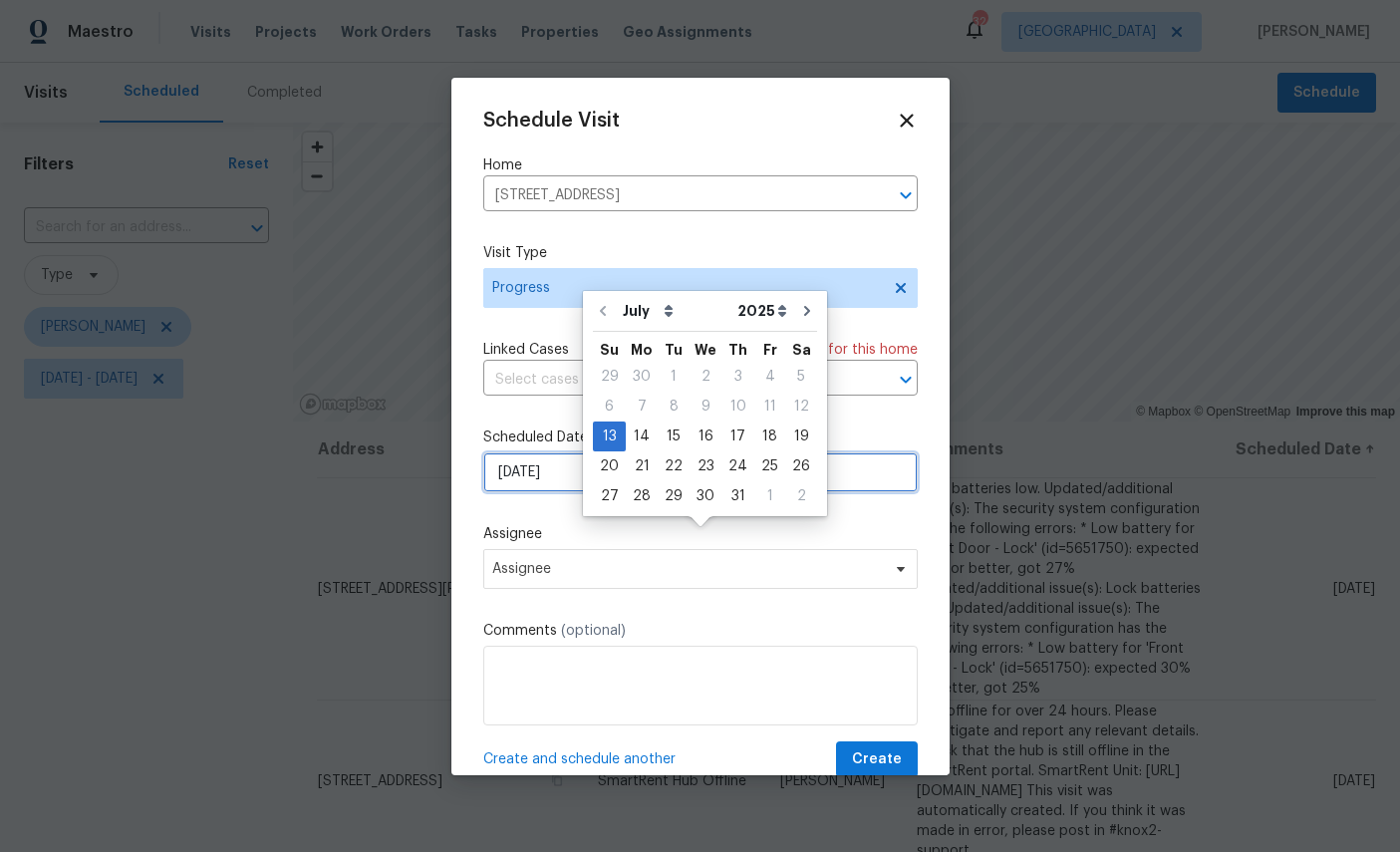 scroll, scrollTop: 75, scrollLeft: 0, axis: vertical 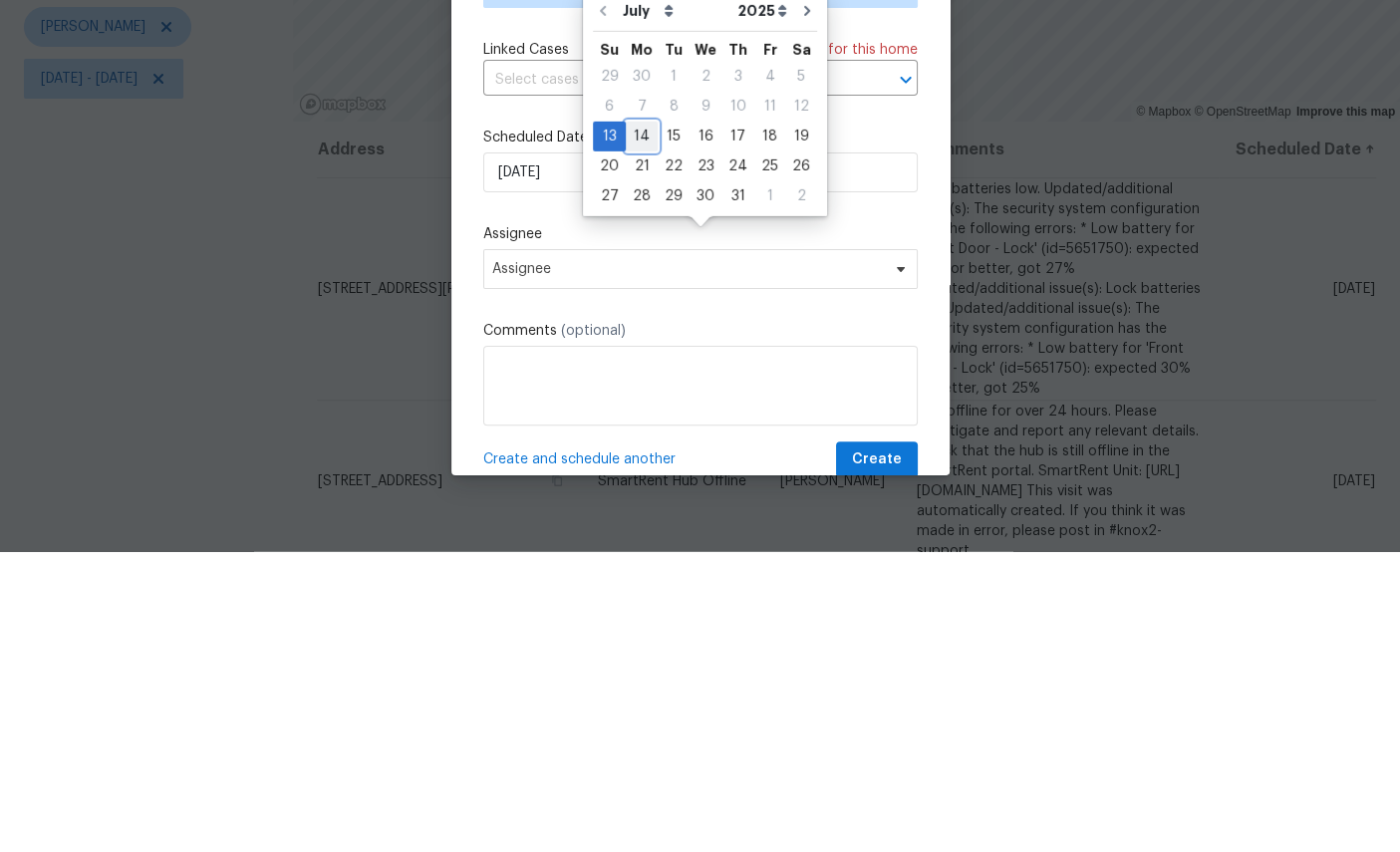 click on "14" at bounding box center (642, 436) 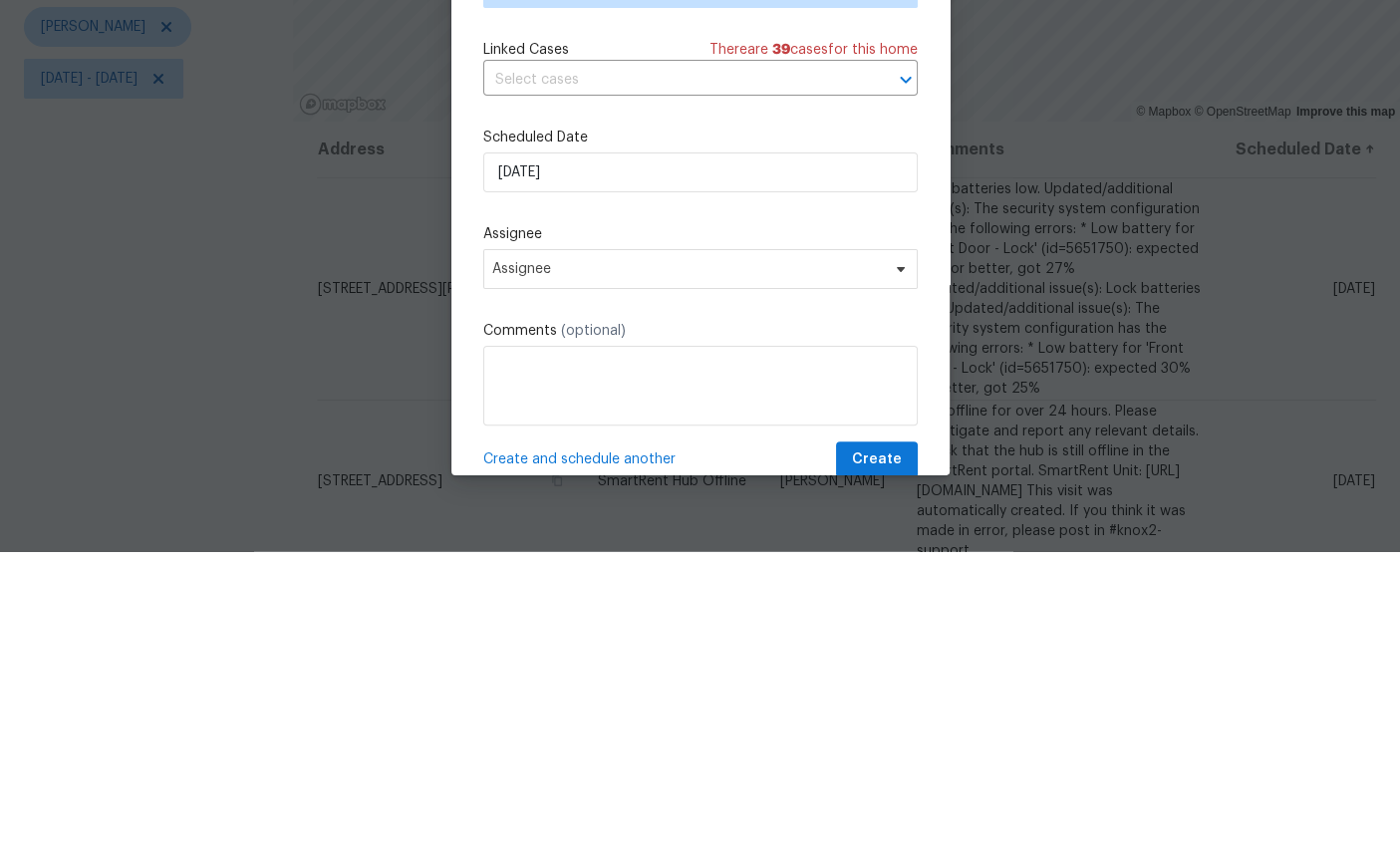 scroll, scrollTop: 75, scrollLeft: 0, axis: vertical 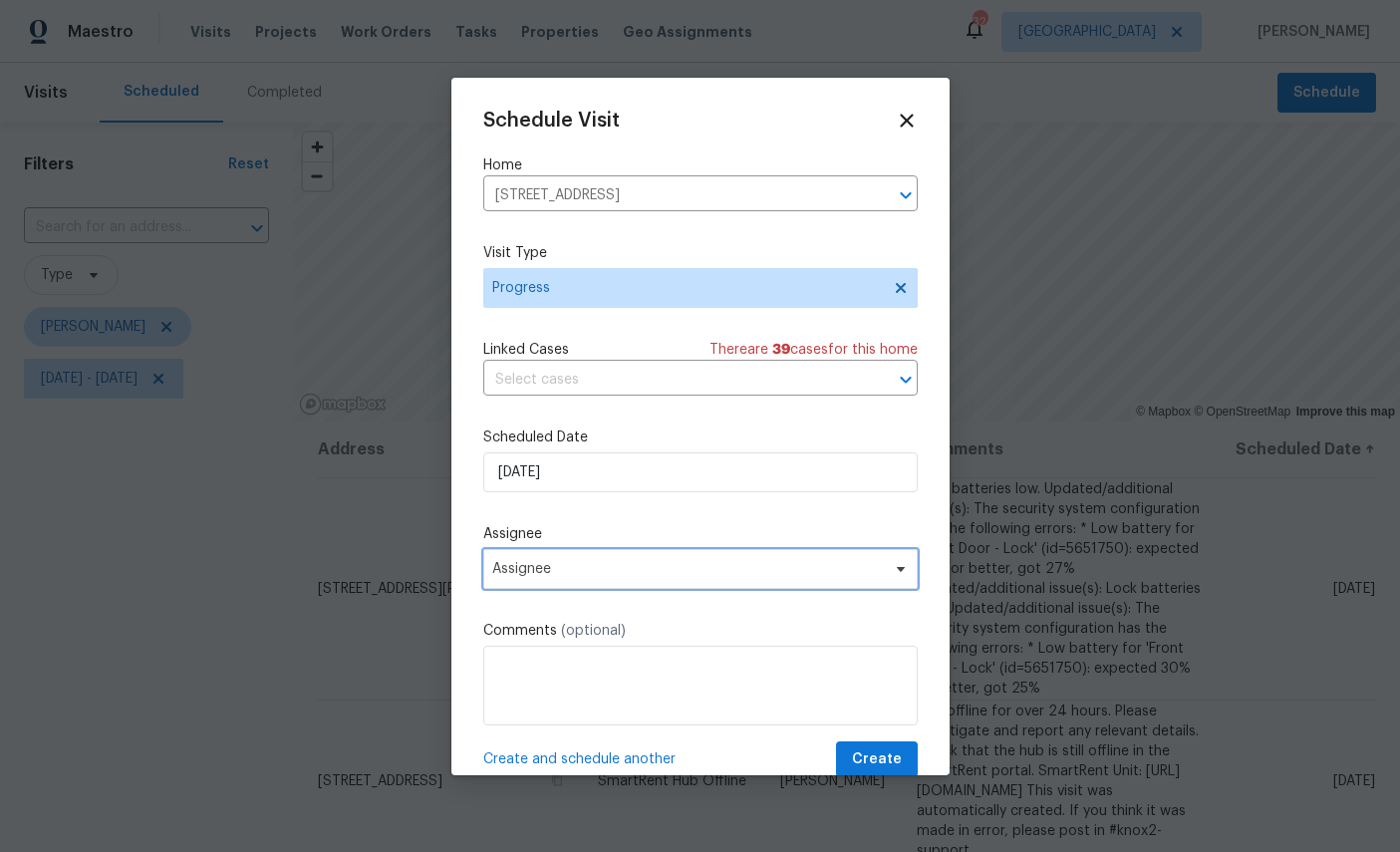 click on "Assignee" at bounding box center (688, 569) 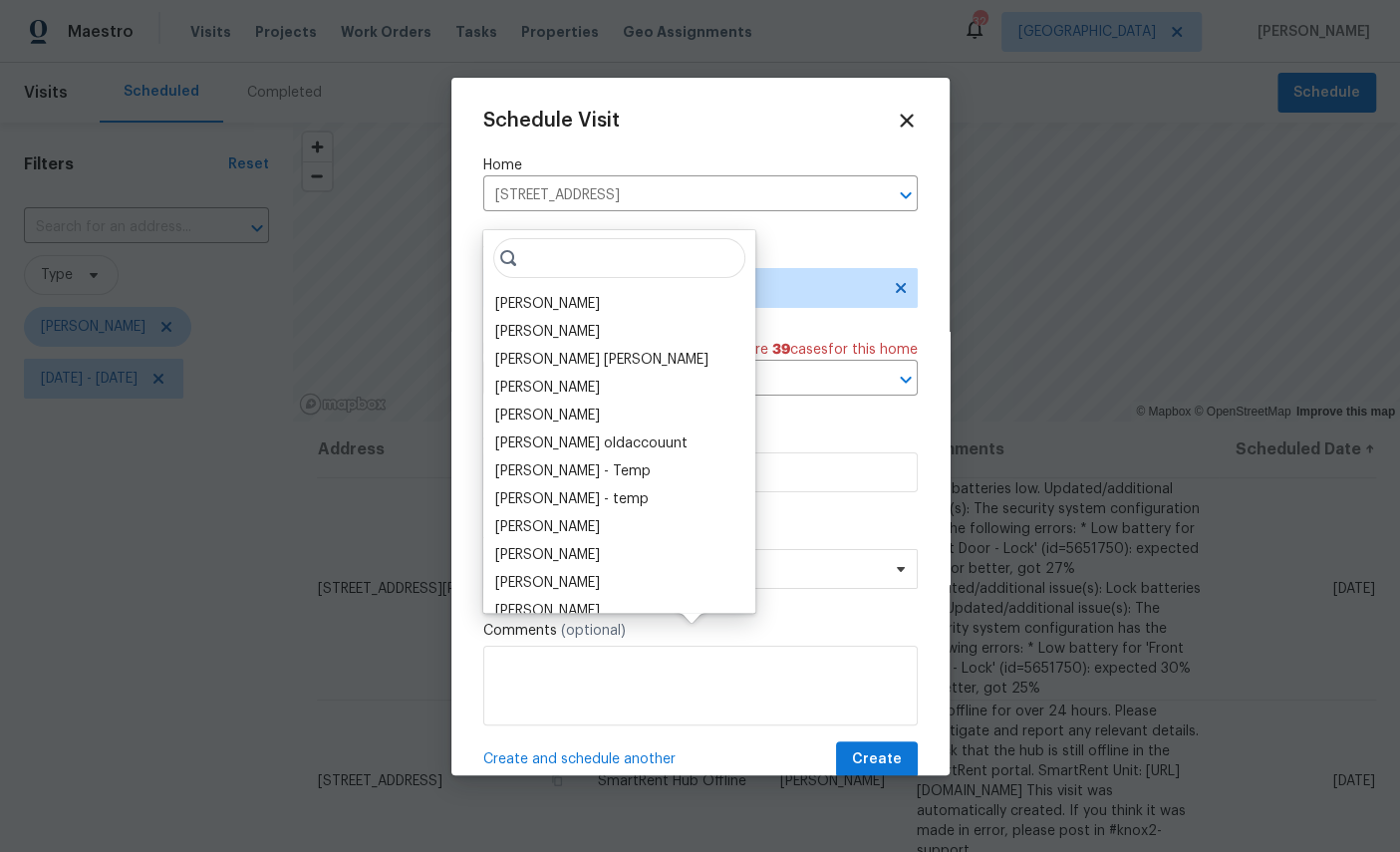 click on "[PERSON_NAME]" at bounding box center (547, 304) 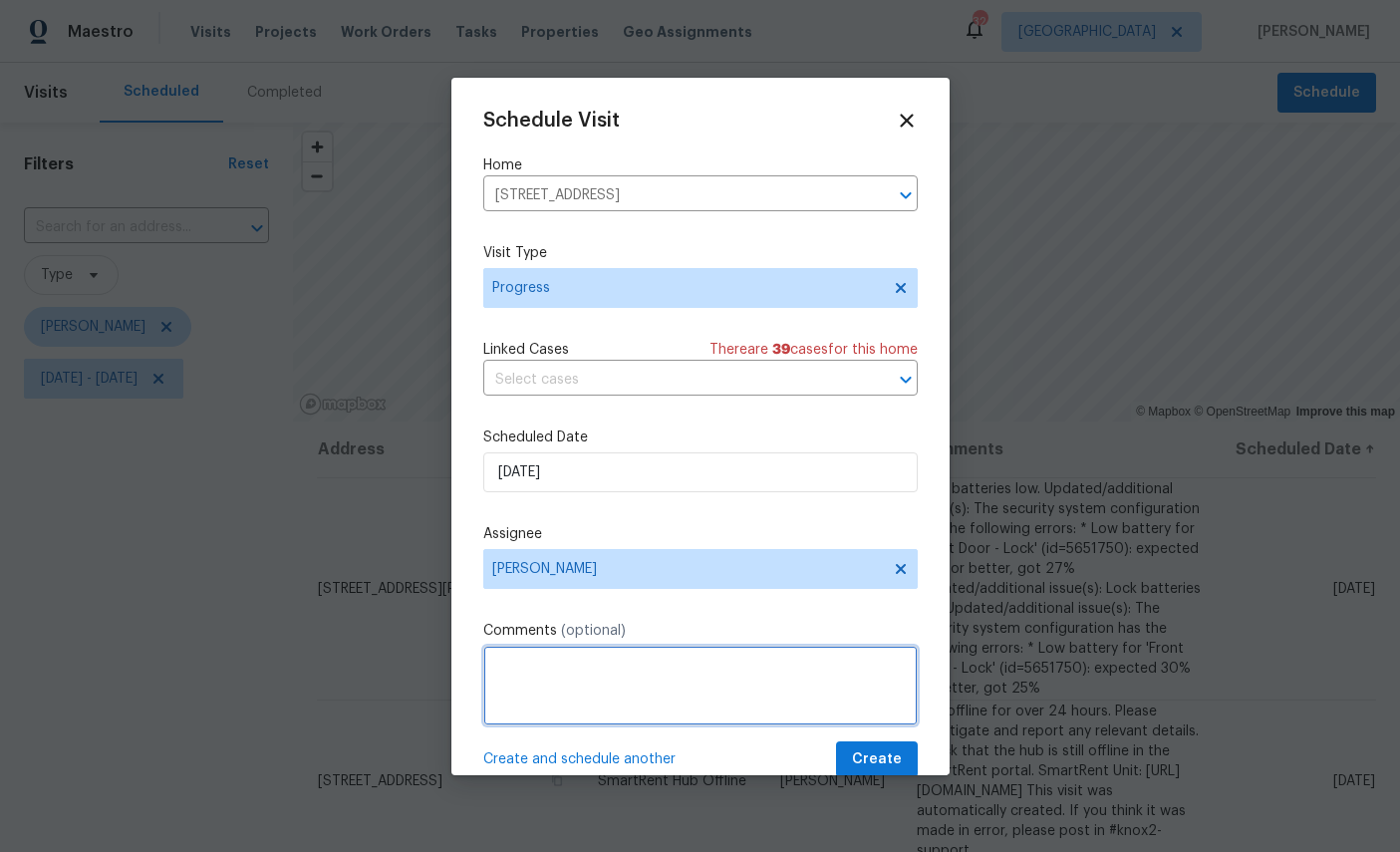 click at bounding box center [700, 686] 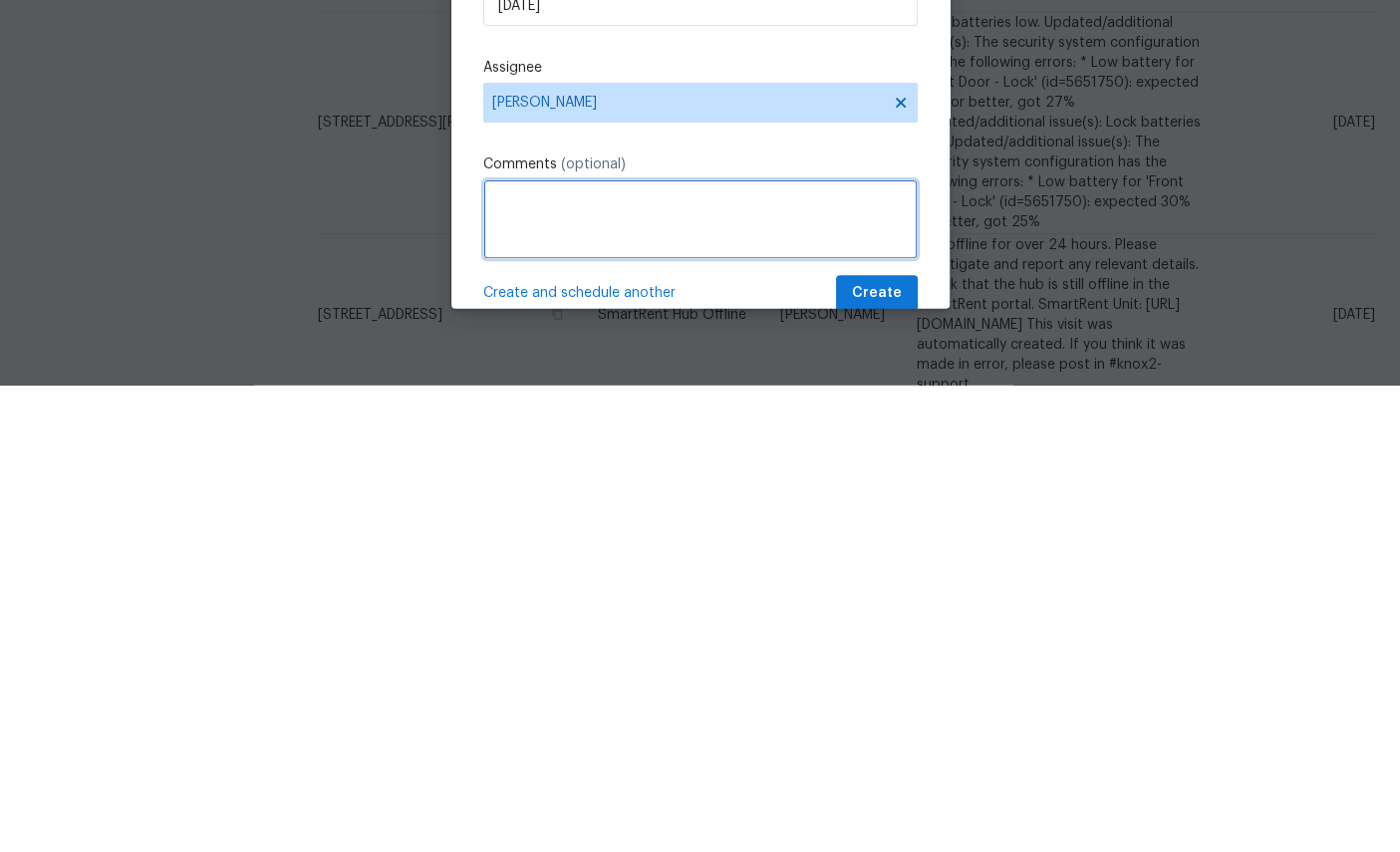 scroll, scrollTop: 75, scrollLeft: 0, axis: vertical 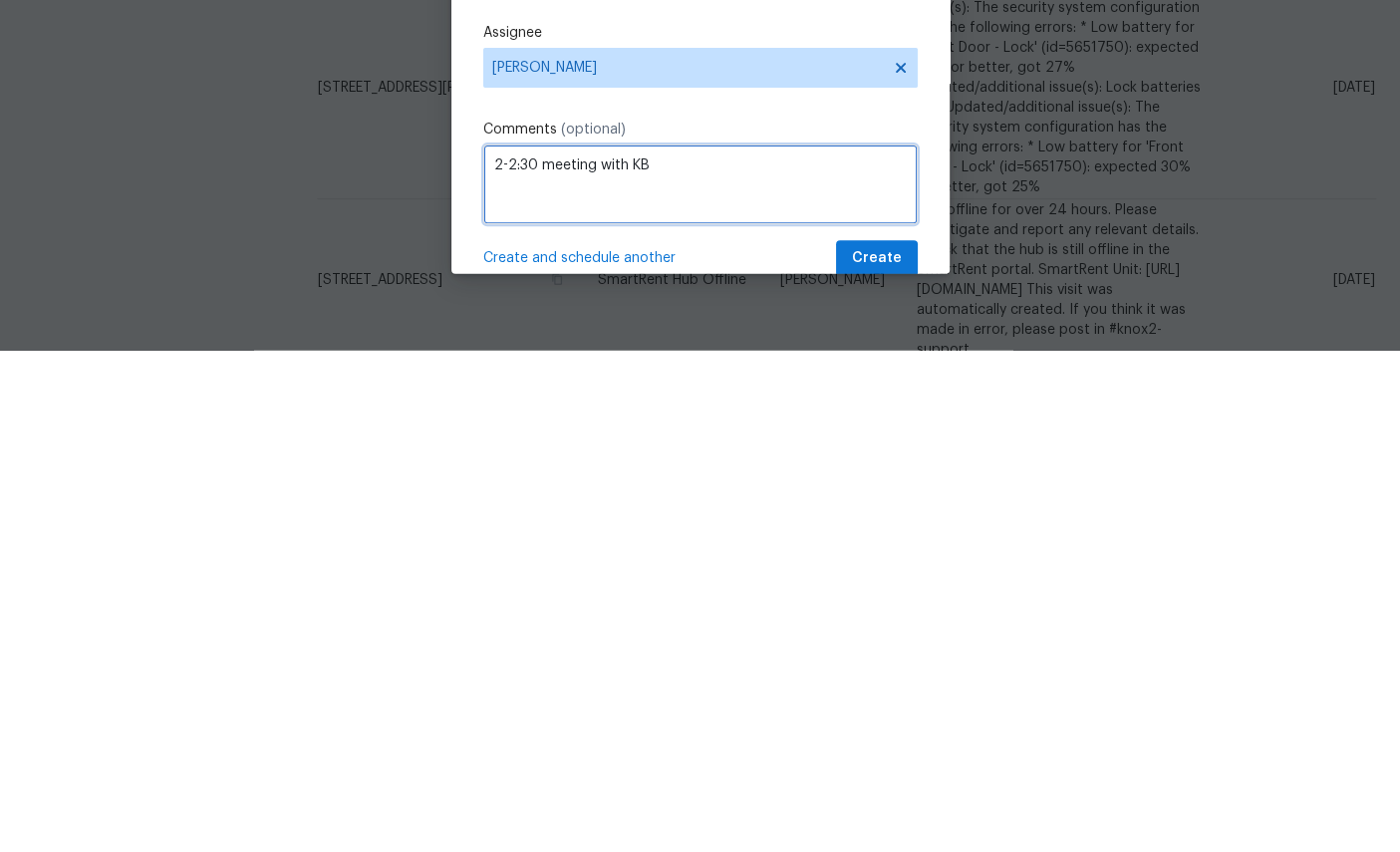 type on "2-2:30 meeting with KB" 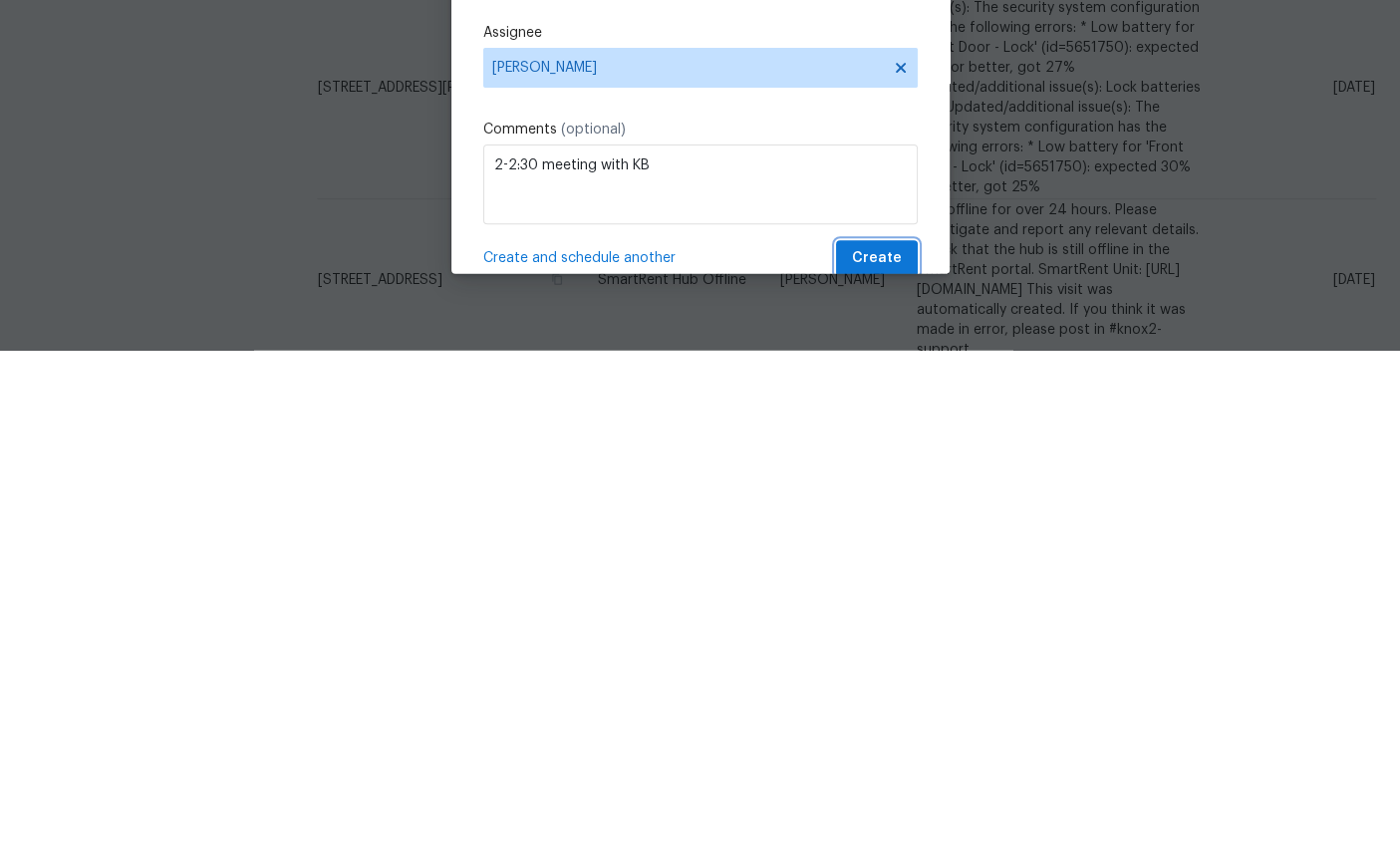 click on "Create" at bounding box center (877, 759) 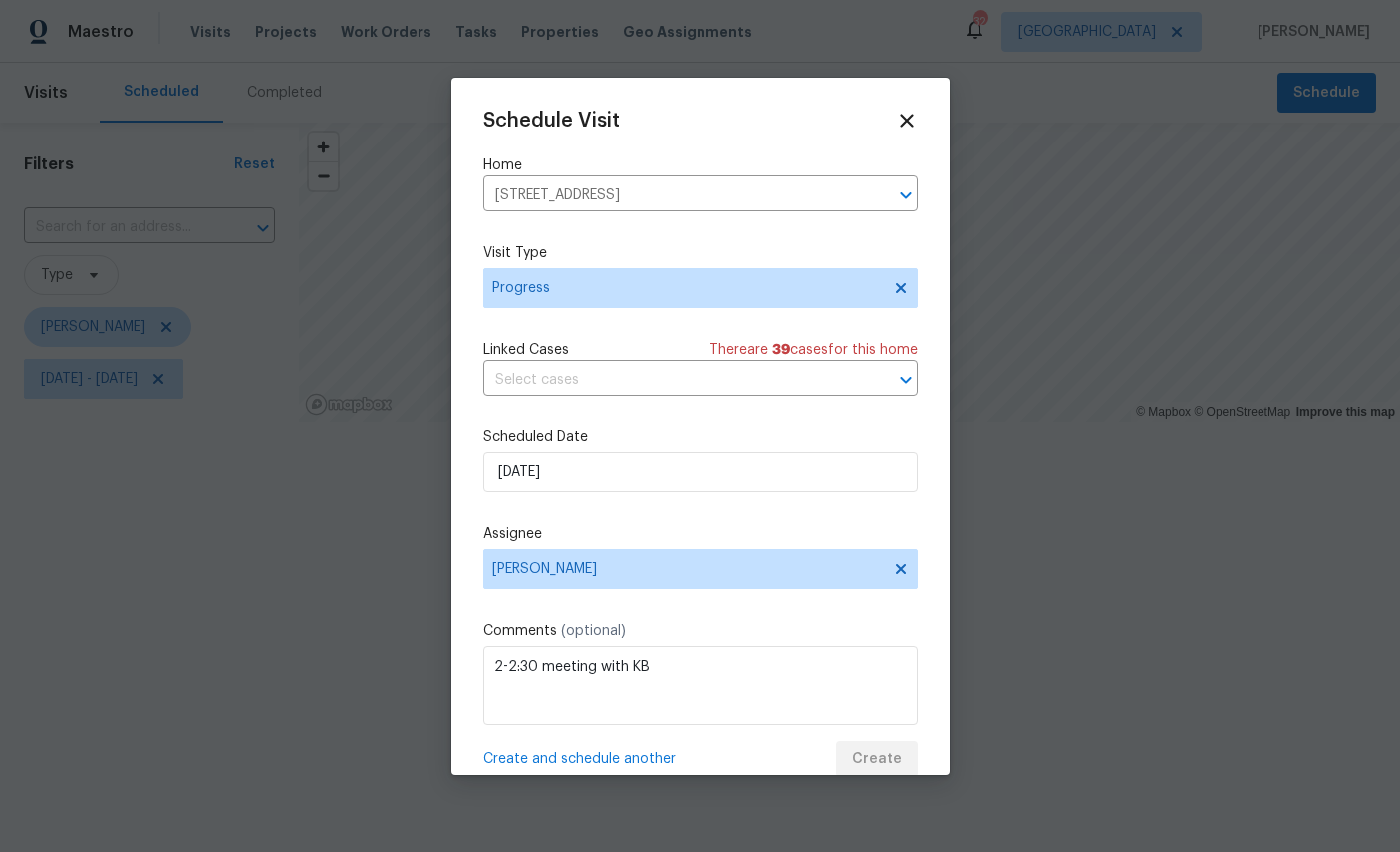 scroll, scrollTop: 0, scrollLeft: 0, axis: both 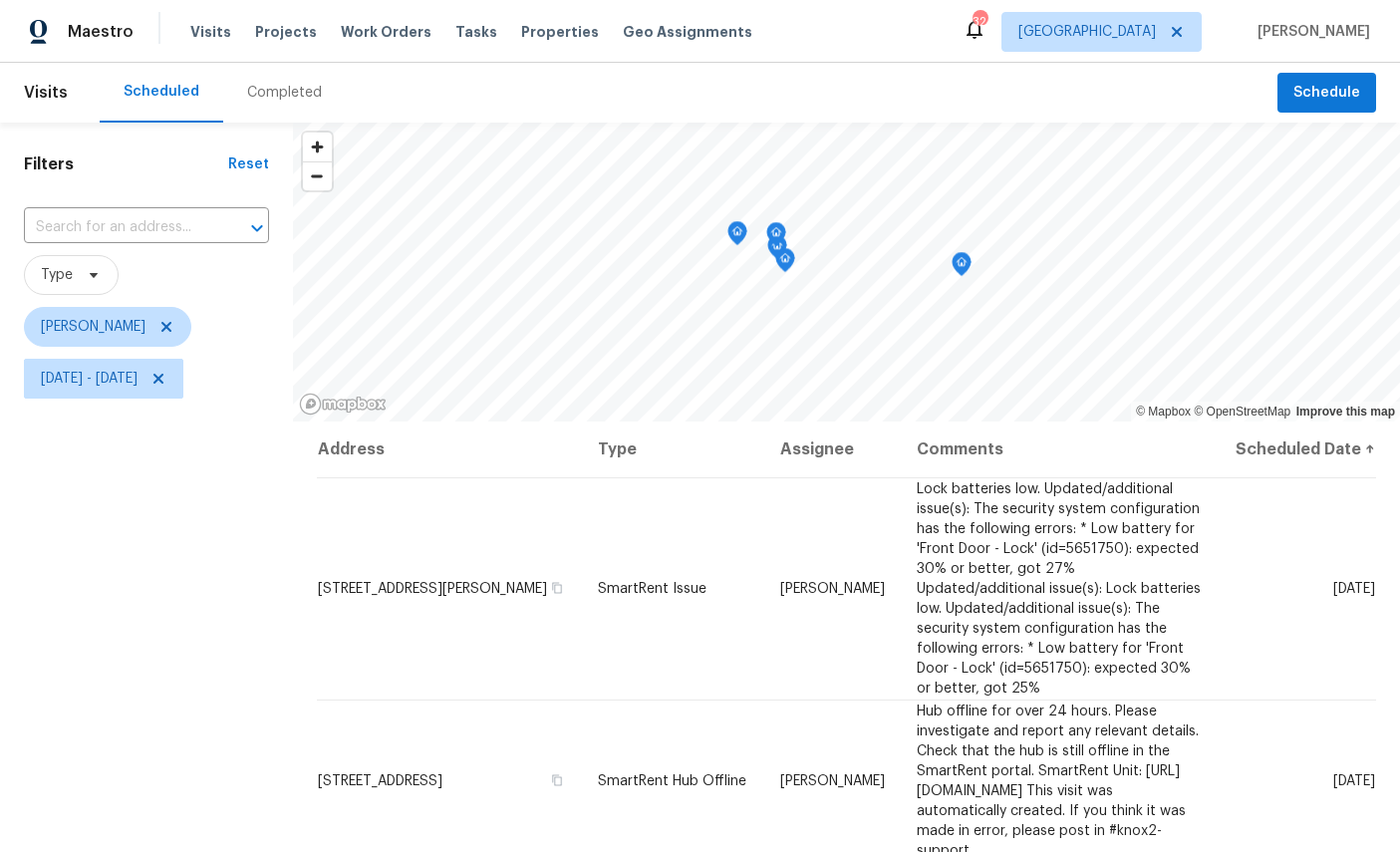 click 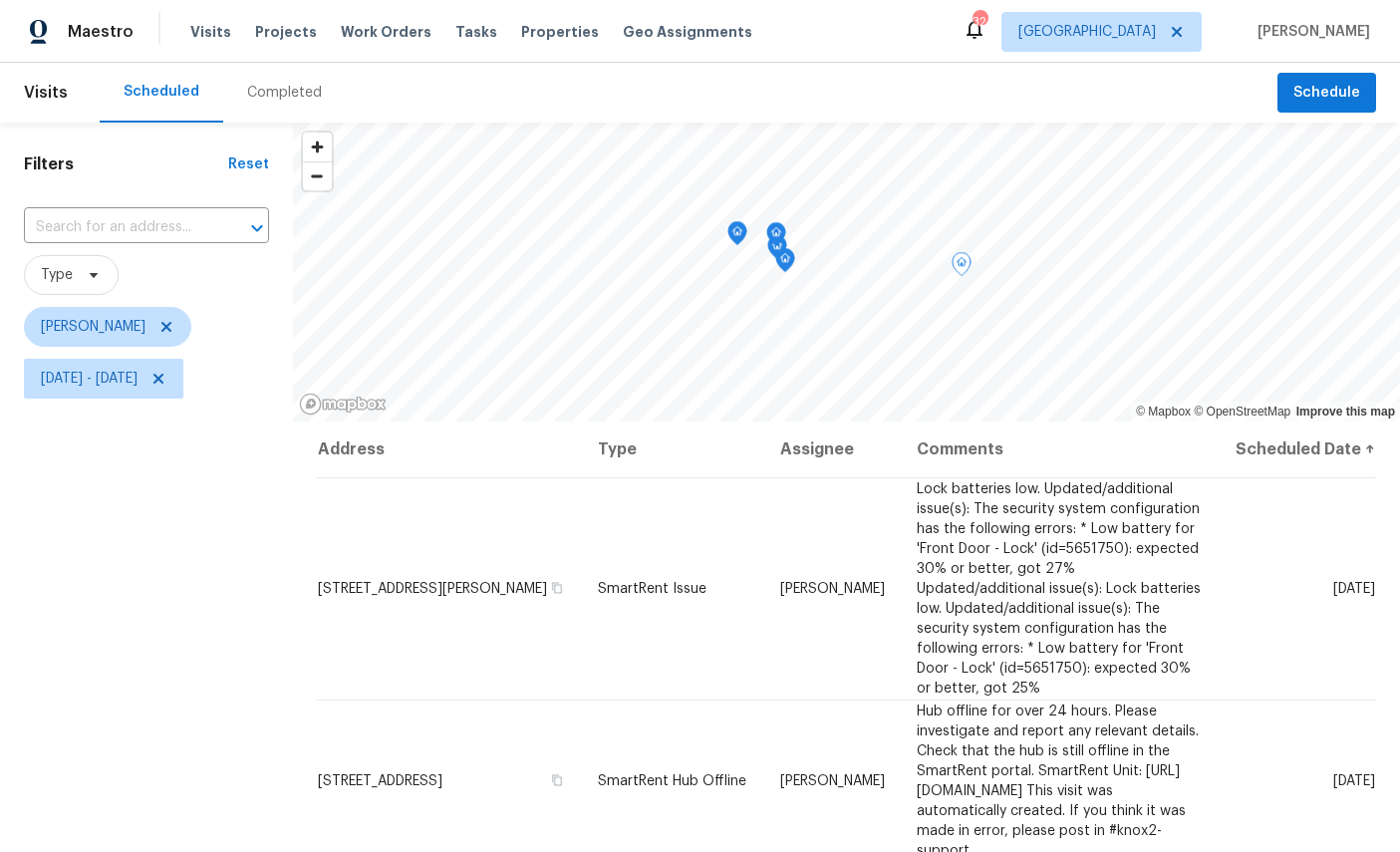 scroll, scrollTop: 0, scrollLeft: 0, axis: both 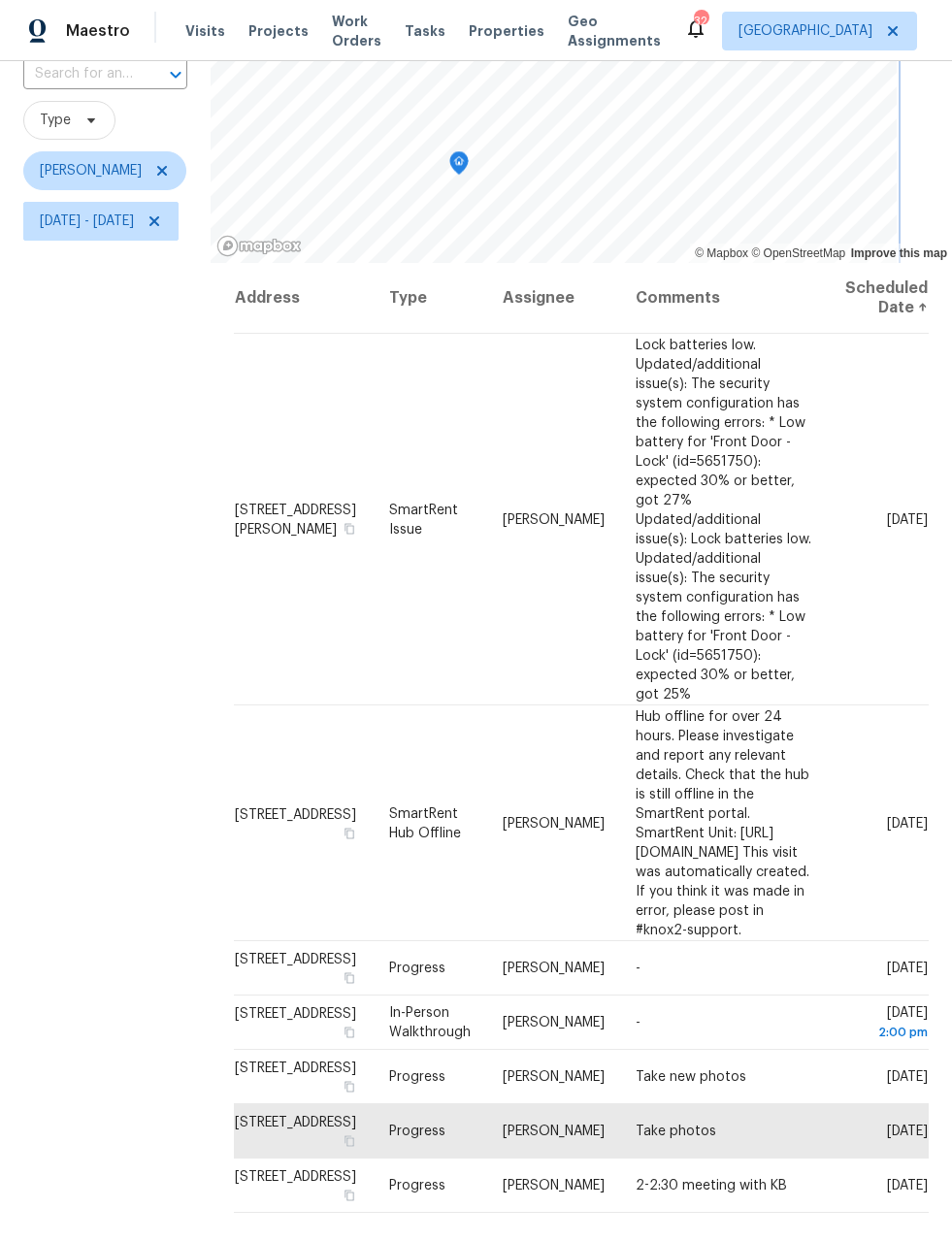 click 